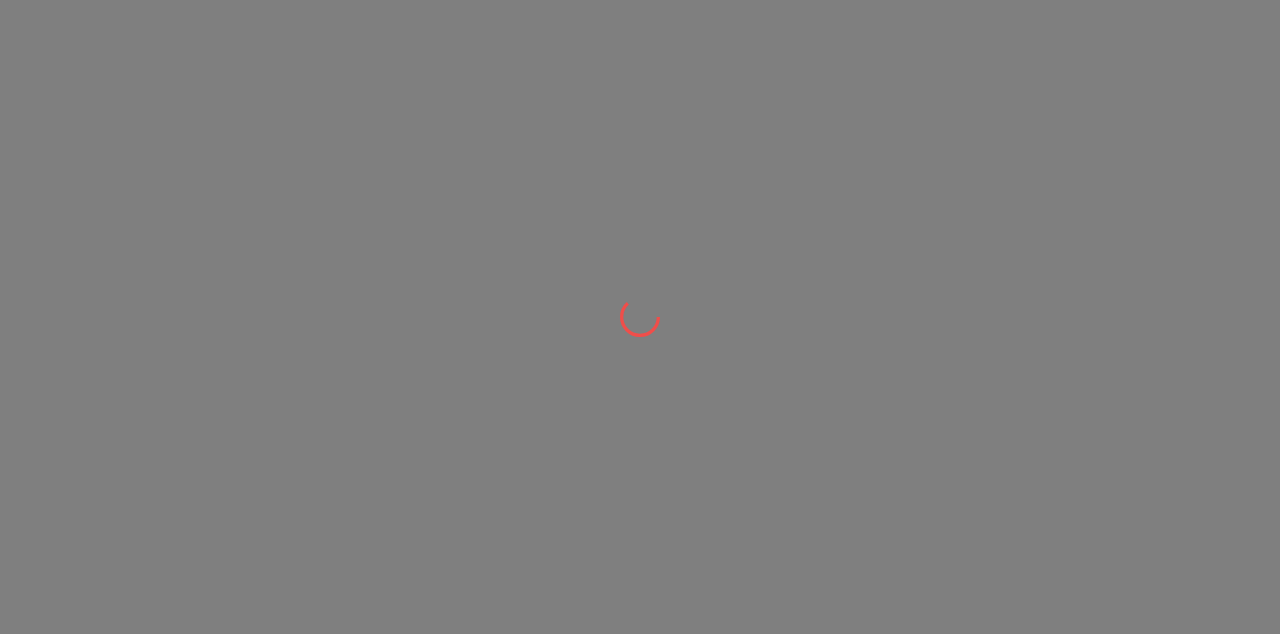 scroll, scrollTop: 0, scrollLeft: 0, axis: both 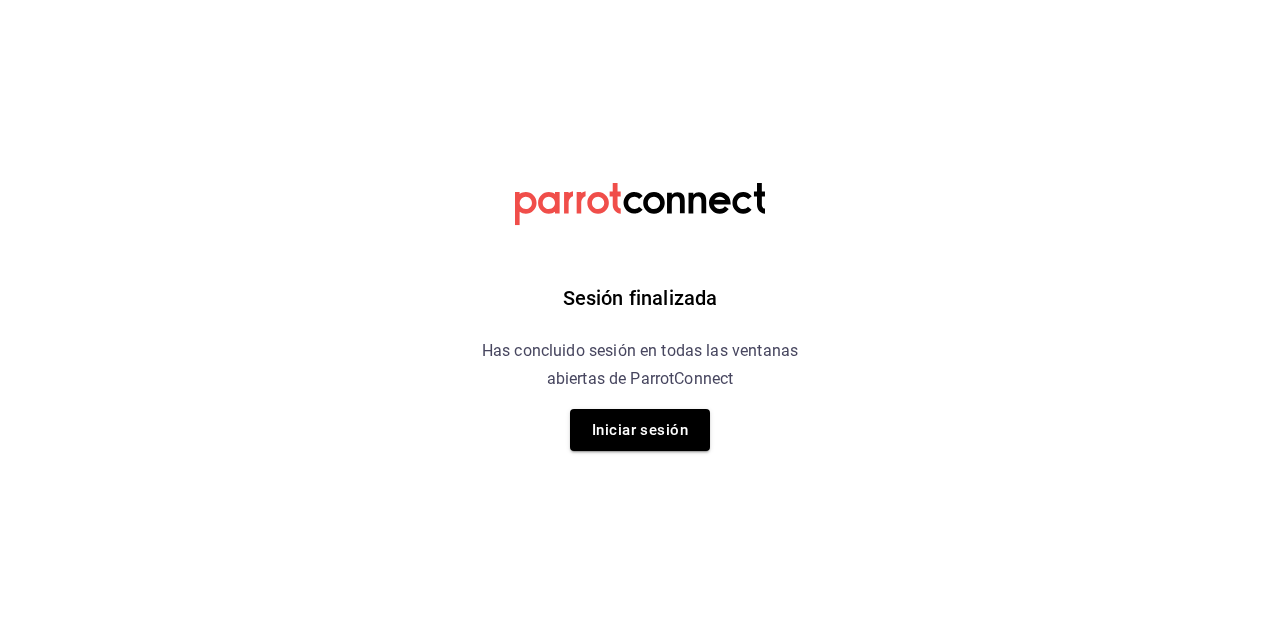 click on "Iniciar sesión" at bounding box center [640, 430] 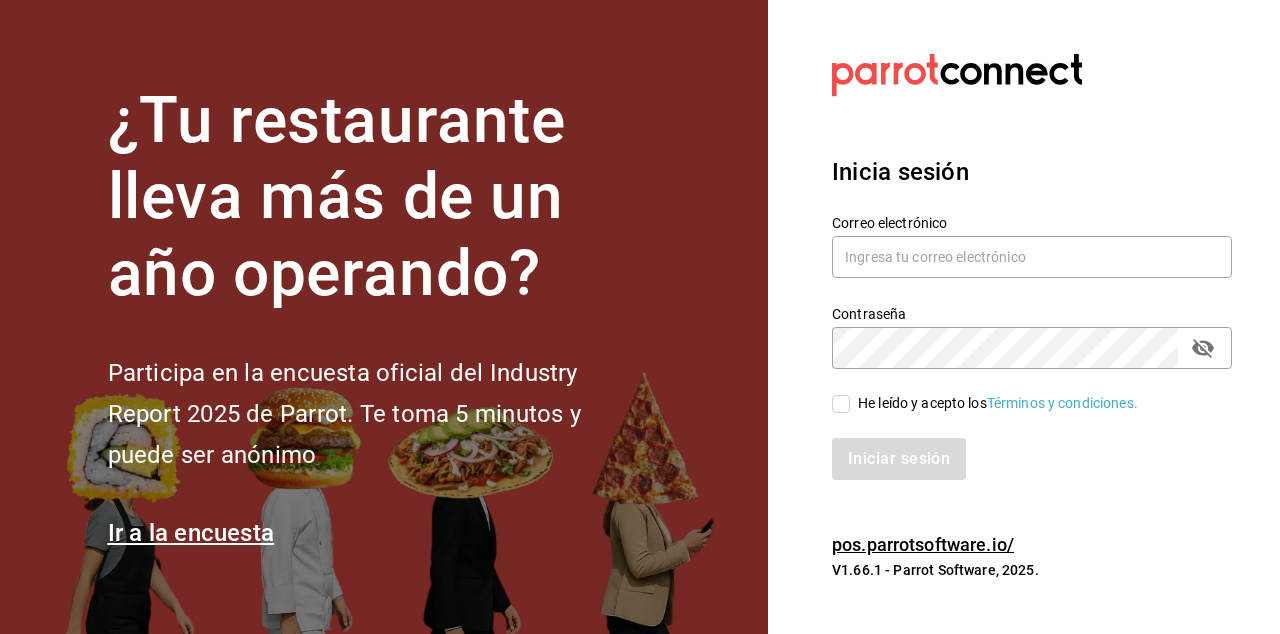 click on "He leído y acepto los  Términos y condiciones." at bounding box center (841, 404) 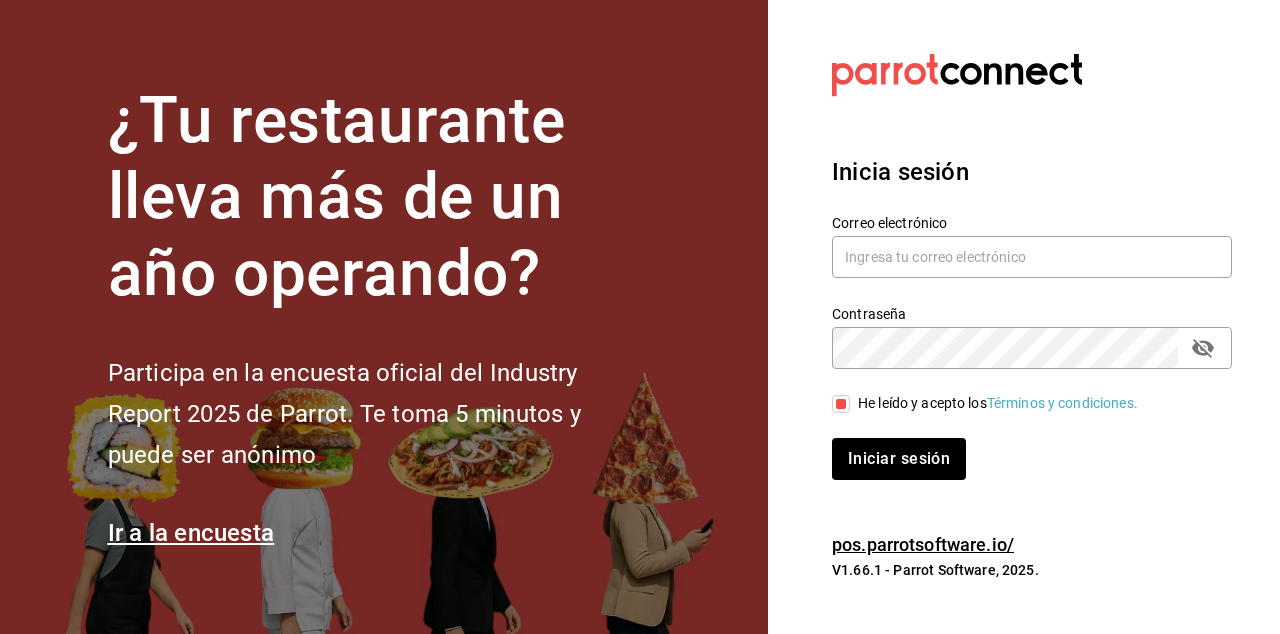 click on "He leído y acepto los  Términos y condiciones." at bounding box center (841, 404) 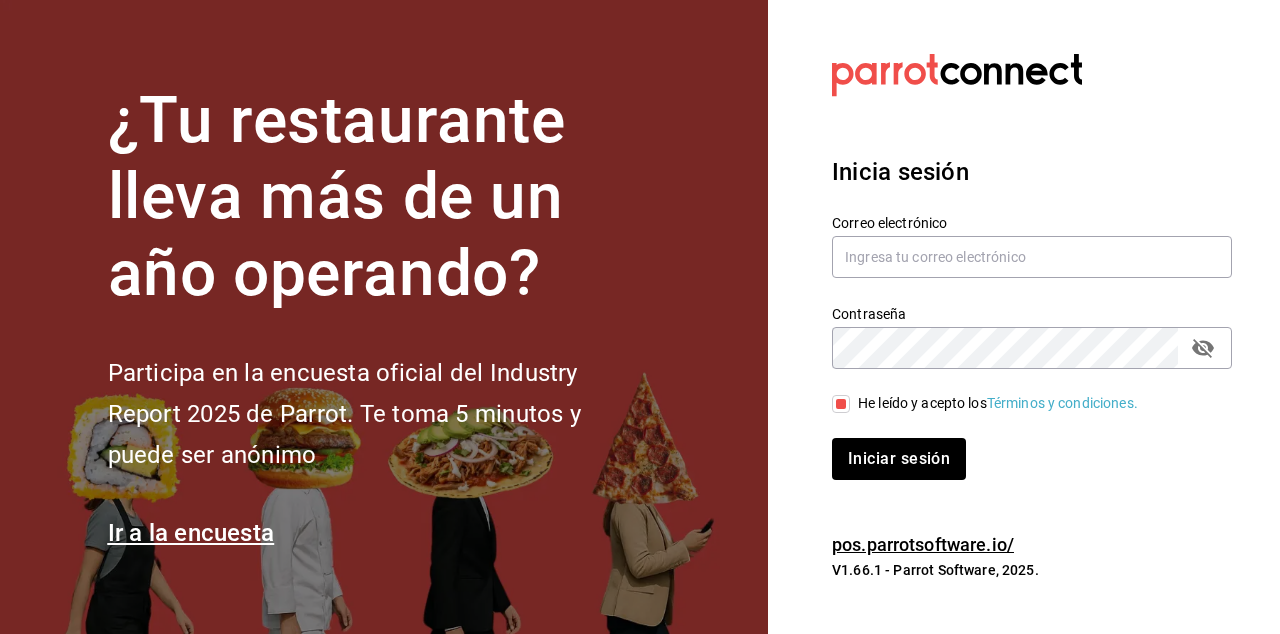 checkbox on "false" 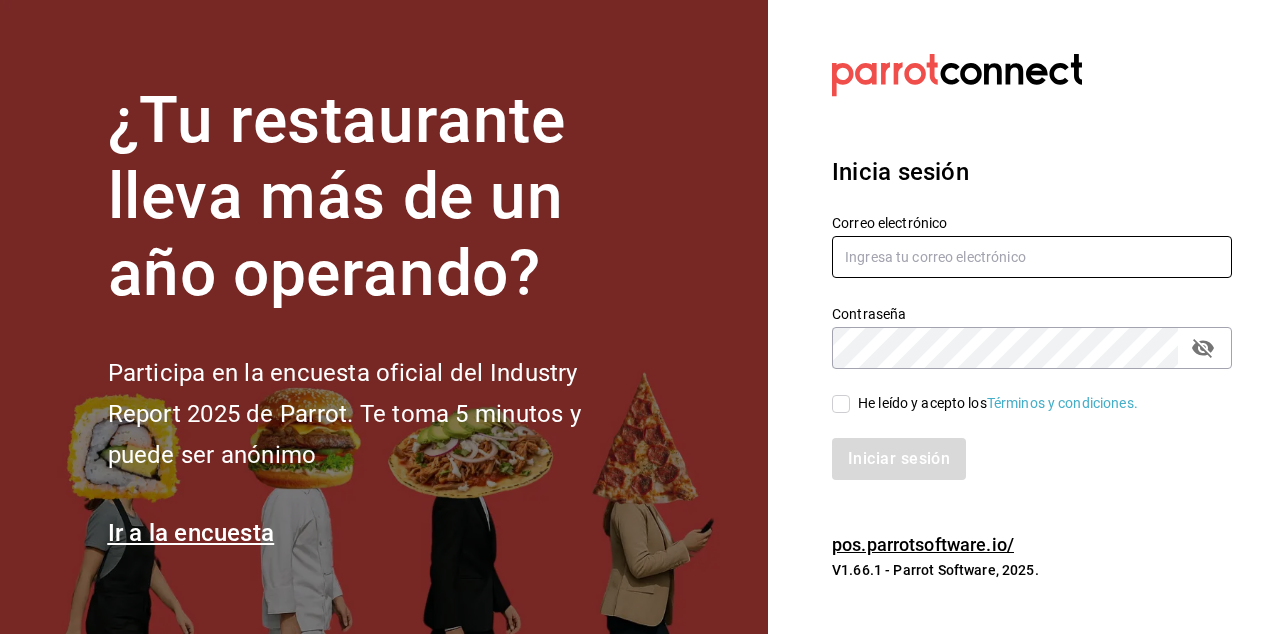 click at bounding box center [1032, 257] 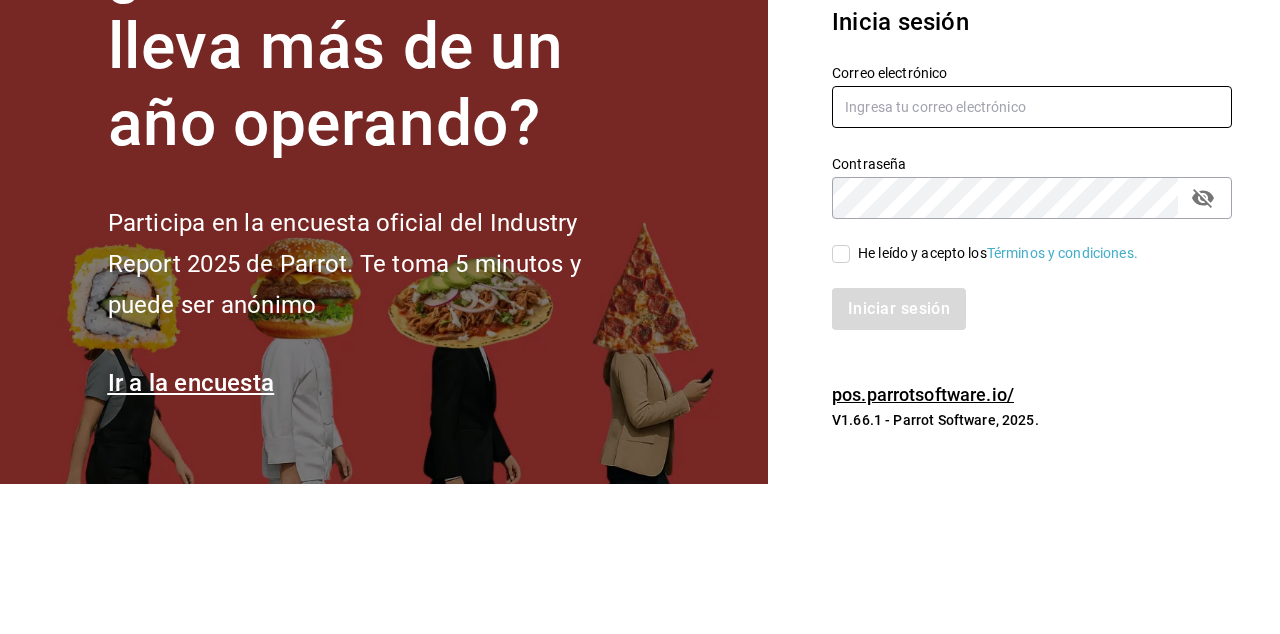 click at bounding box center (1032, 257) 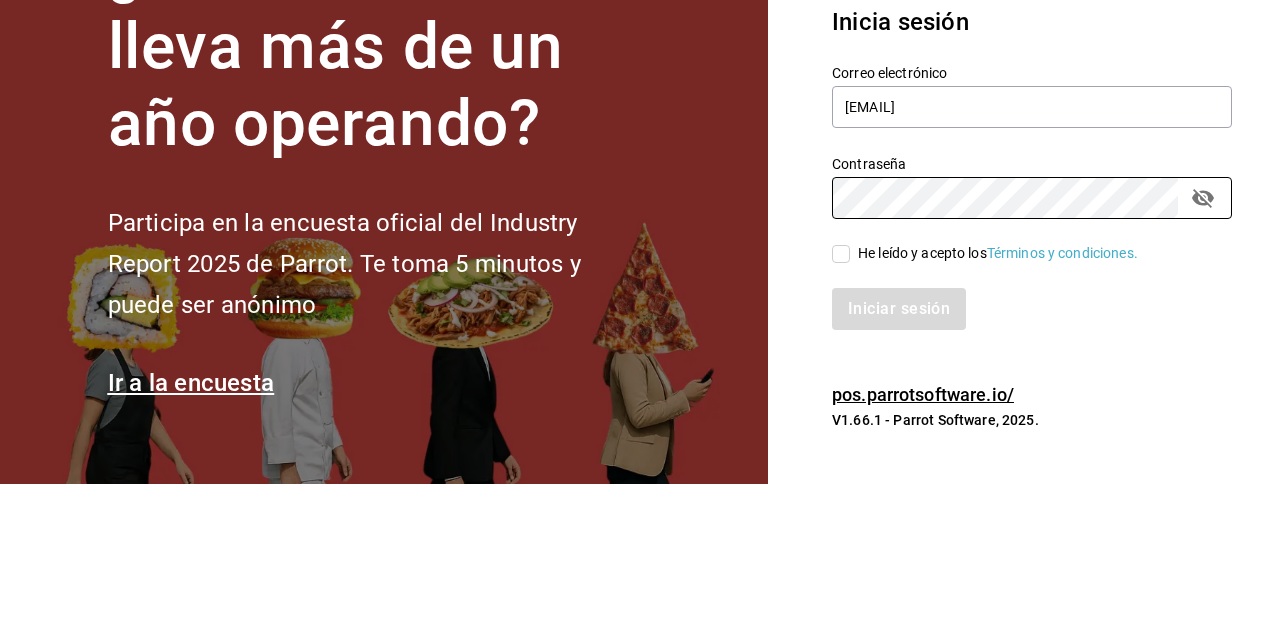 click at bounding box center (1203, 348) 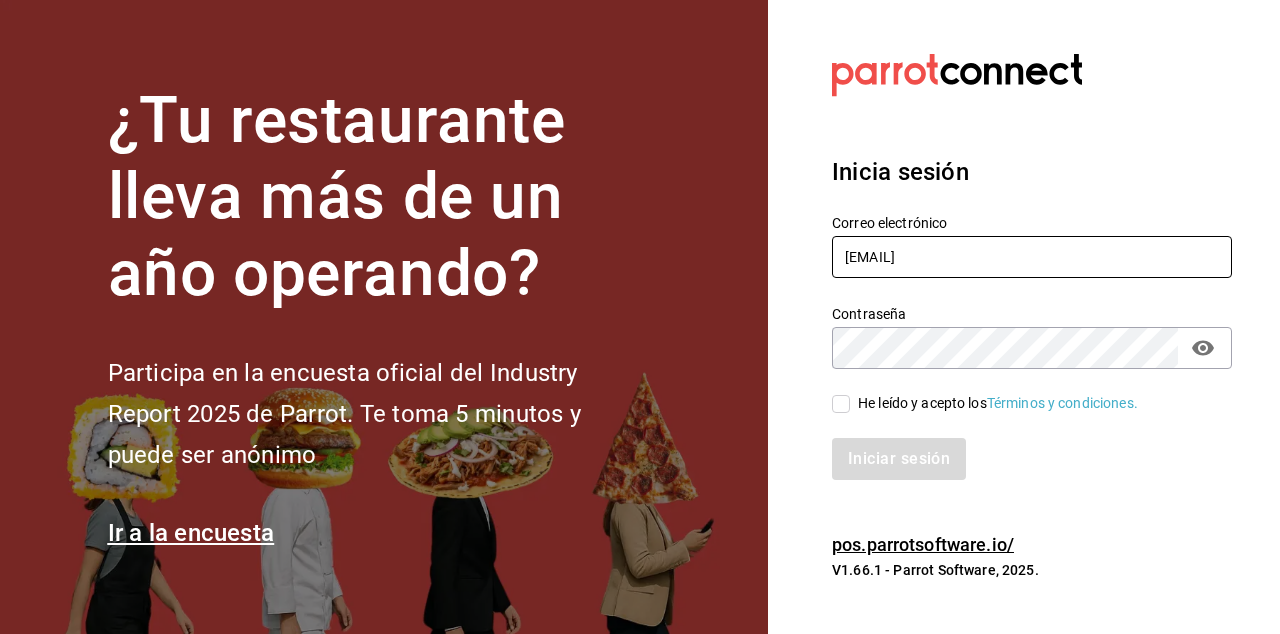 click on "[EMAIL]" at bounding box center (1032, 257) 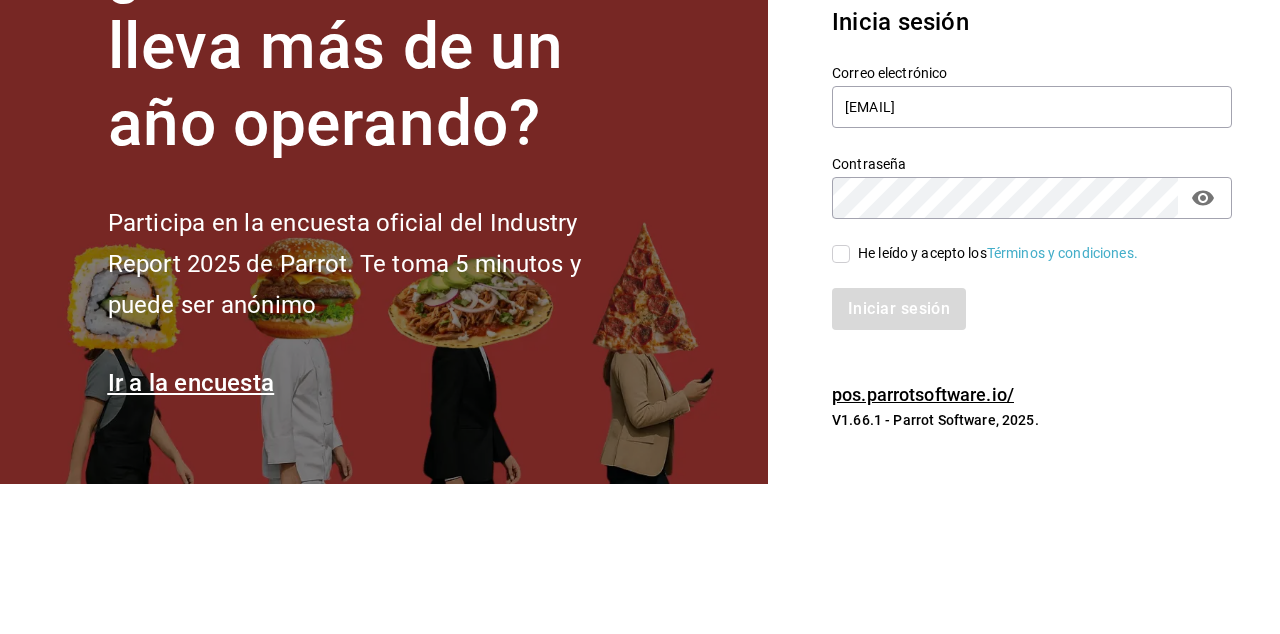 click on "Datos incorrectos. Verifica que tu Correo o Contraseña estén bien escritos. Inicia sesión Correo electrónico Erick.felipe@grupocosteno.com Contraseña Contraseña He leído y acepto los  Términos y condiciones. Iniciar sesión pos.parrotsoftware.io/ V1.66.1 - Parrot Software, 2025." at bounding box center (1024, 317) 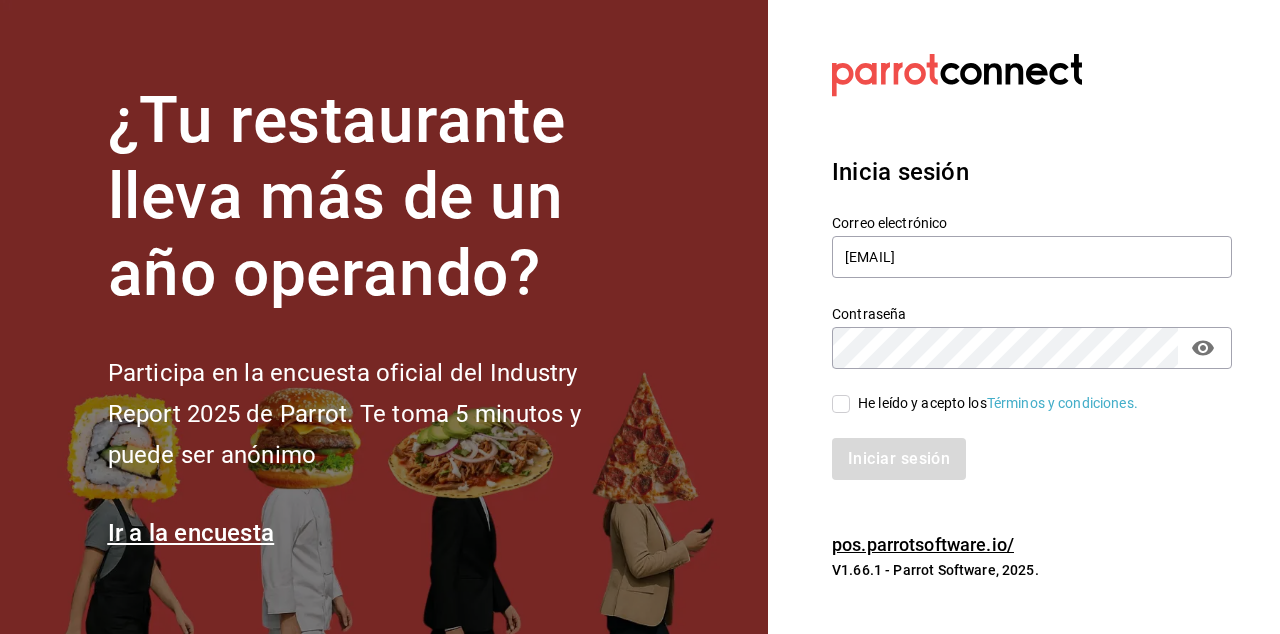 click on "He leído y acepto los  Términos y condiciones." at bounding box center (841, 404) 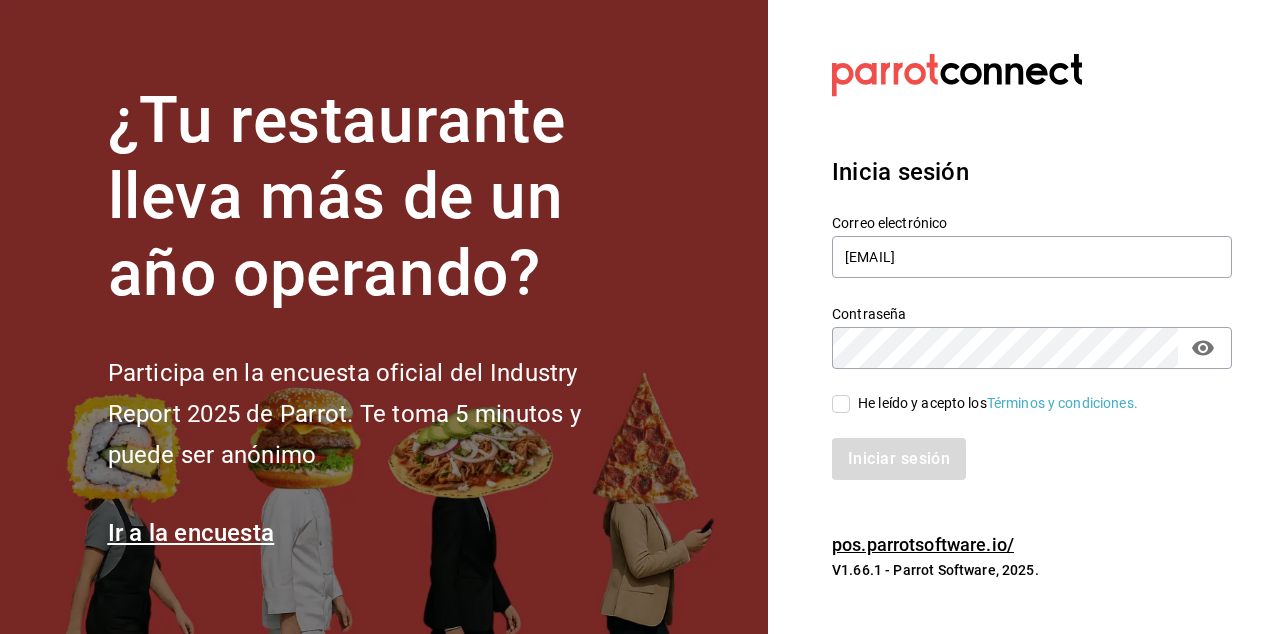checkbox on "true" 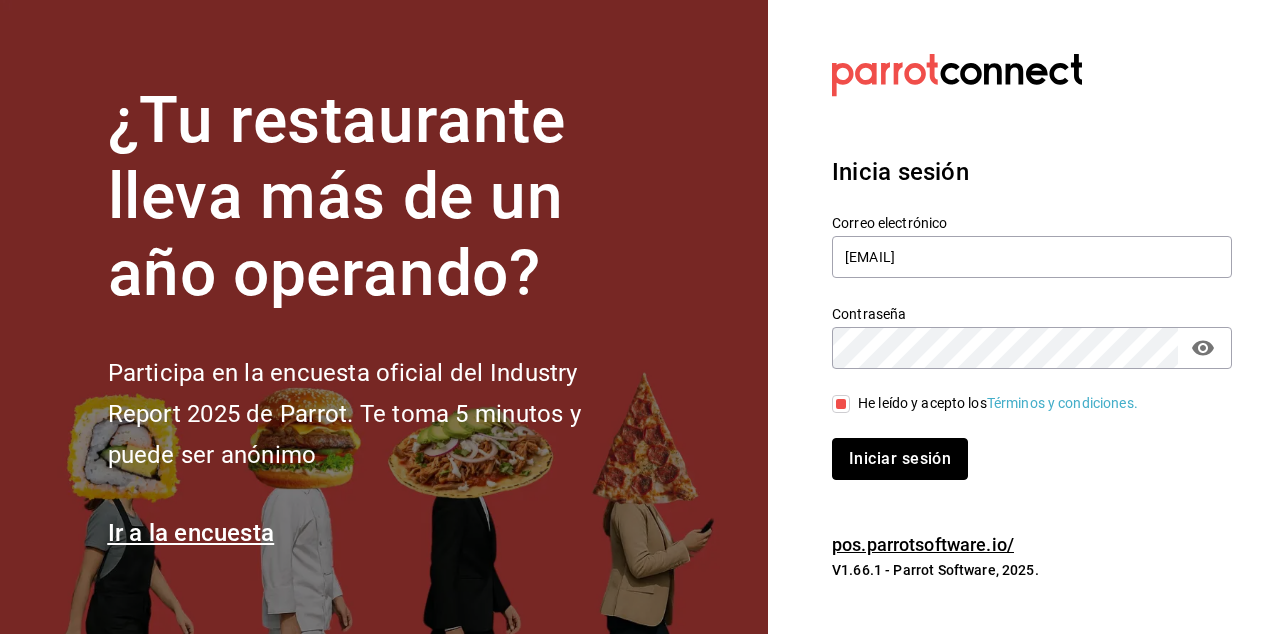 click on "Iniciar sesión" at bounding box center (900, 459) 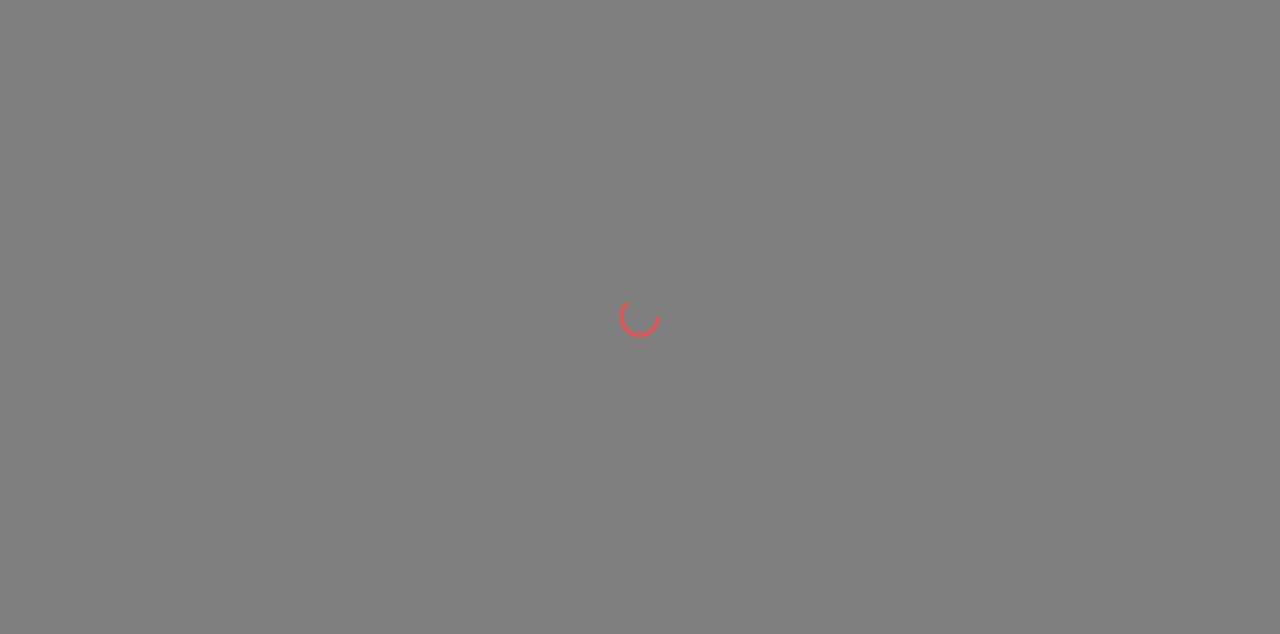 scroll, scrollTop: 0, scrollLeft: 0, axis: both 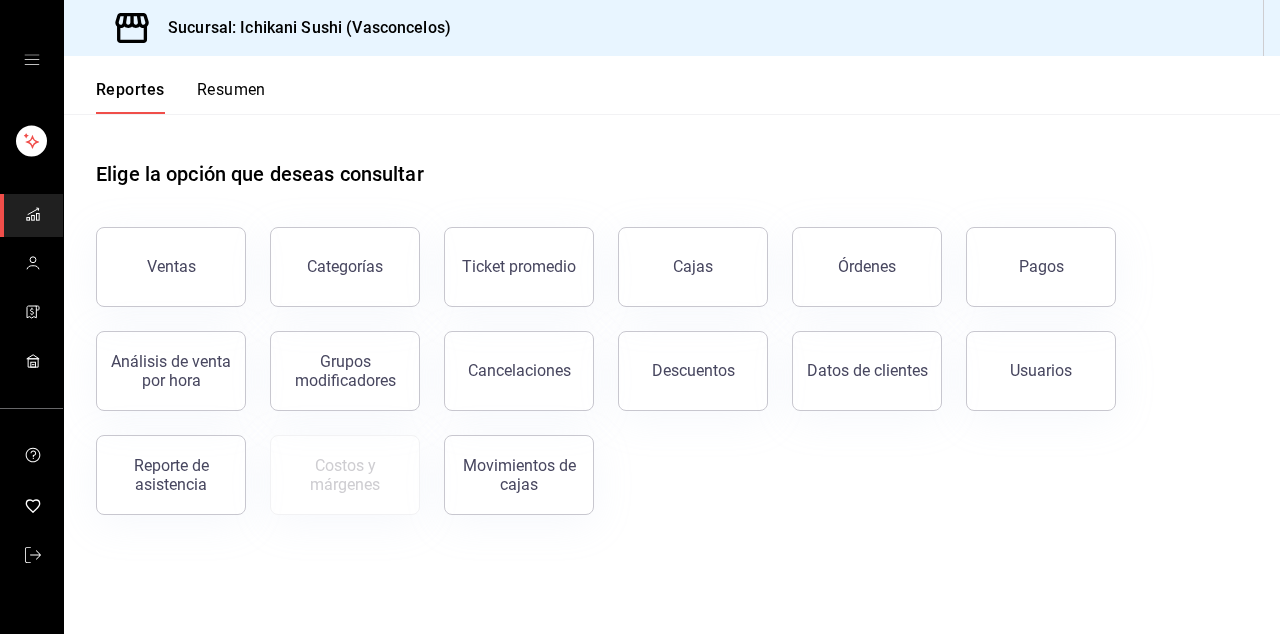 click at bounding box center (31, 264) 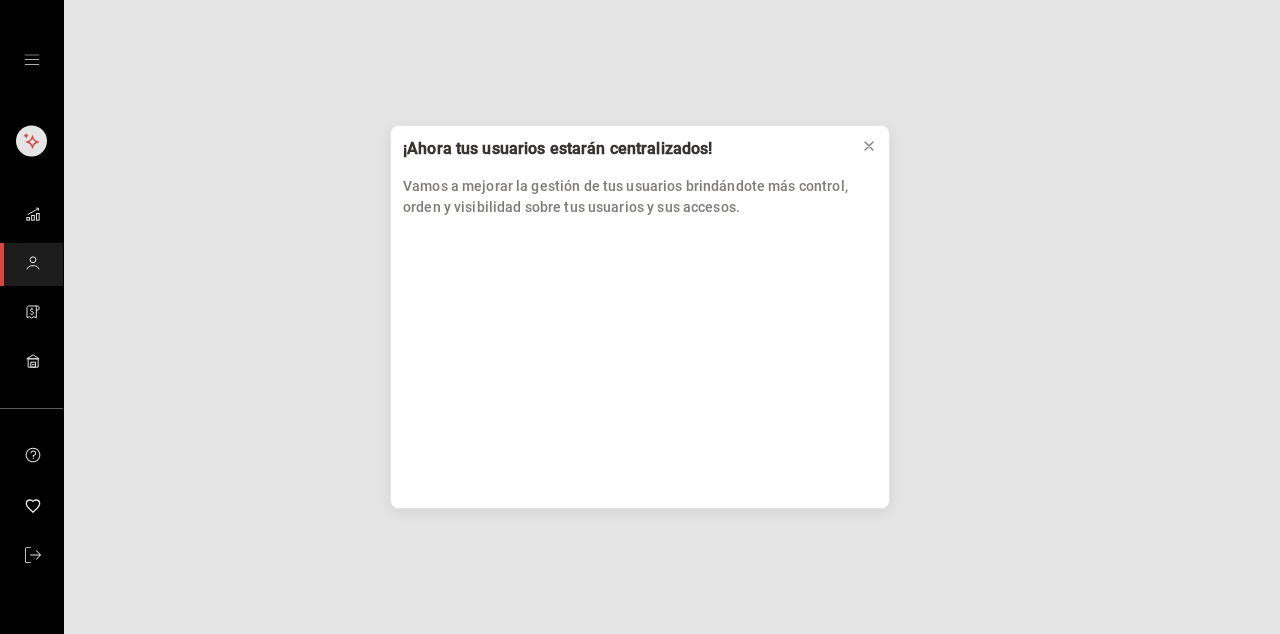 click on "¡Ahora tus usuarios estarán centralizados! Vamos a mejorar la gestión de tus usuarios brindándote más control, orden y visibilidad sobre tus usuarios y sus accesos." at bounding box center (640, 317) 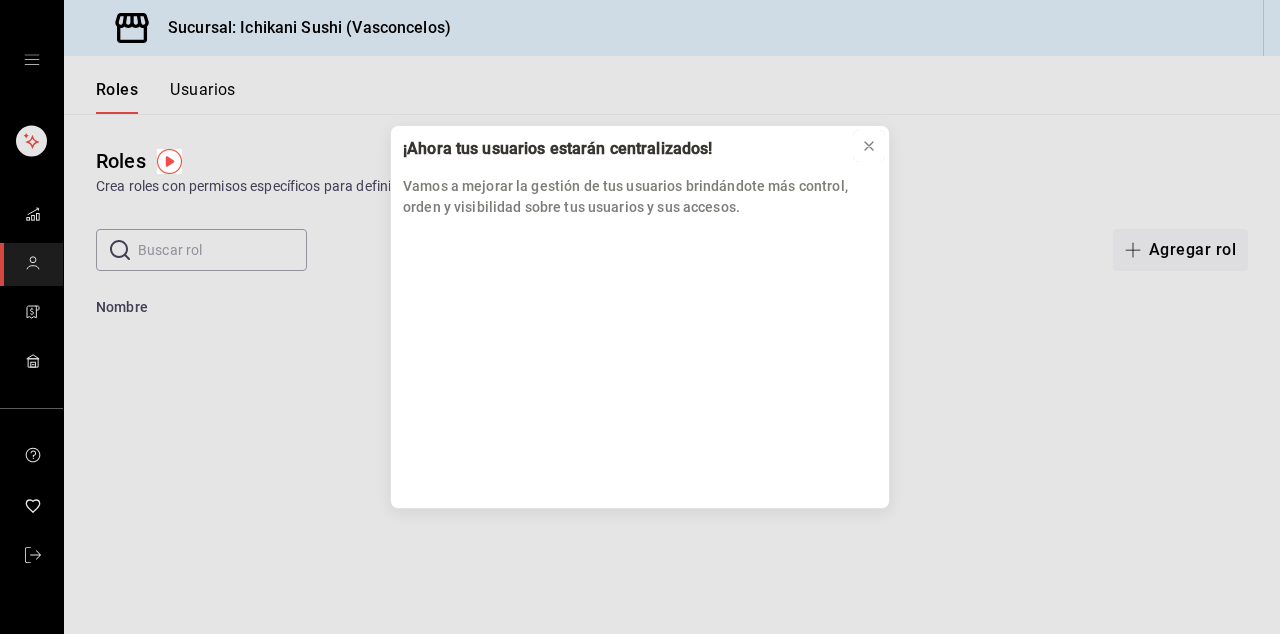 click at bounding box center [869, 146] 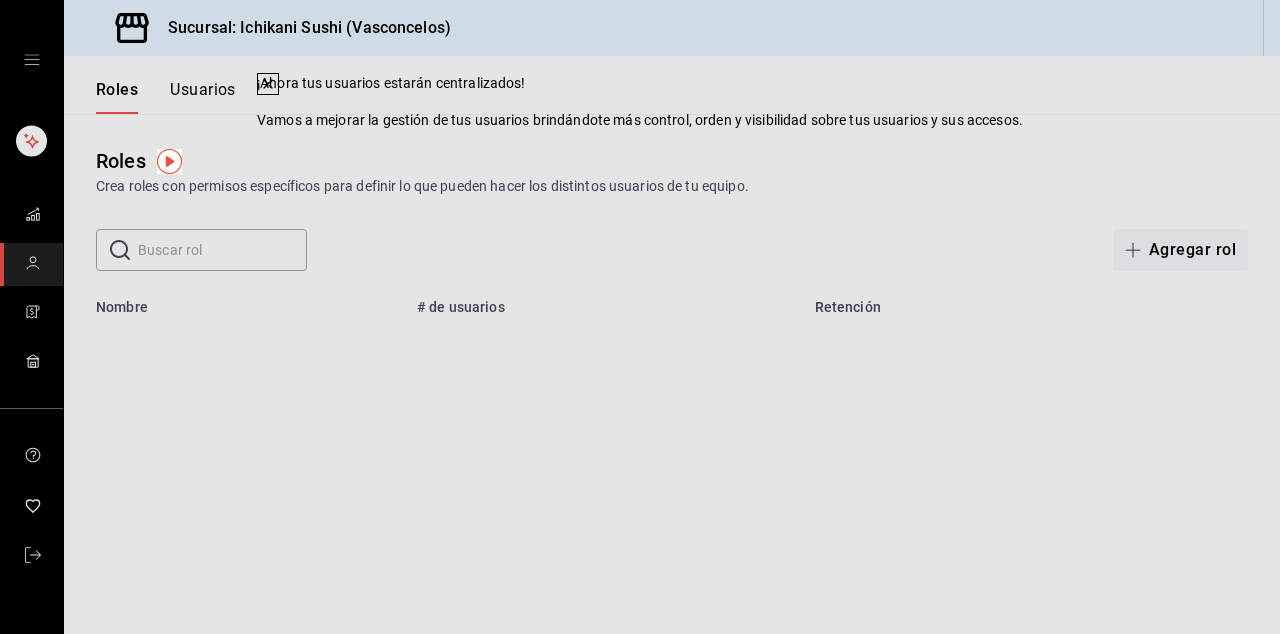 click on "Roles Crea roles con permisos específicos para definir lo que pueden hacer los distintos usuarios de tu equipo." at bounding box center (672, 171) 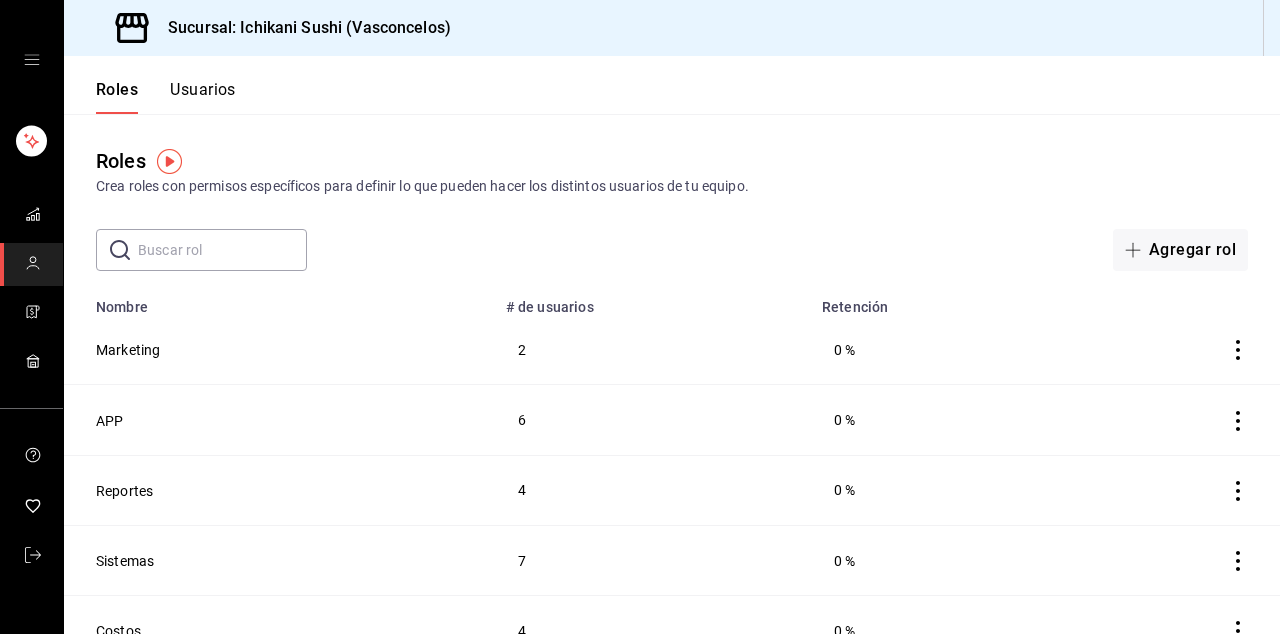 click on "Usuarios" at bounding box center [203, 97] 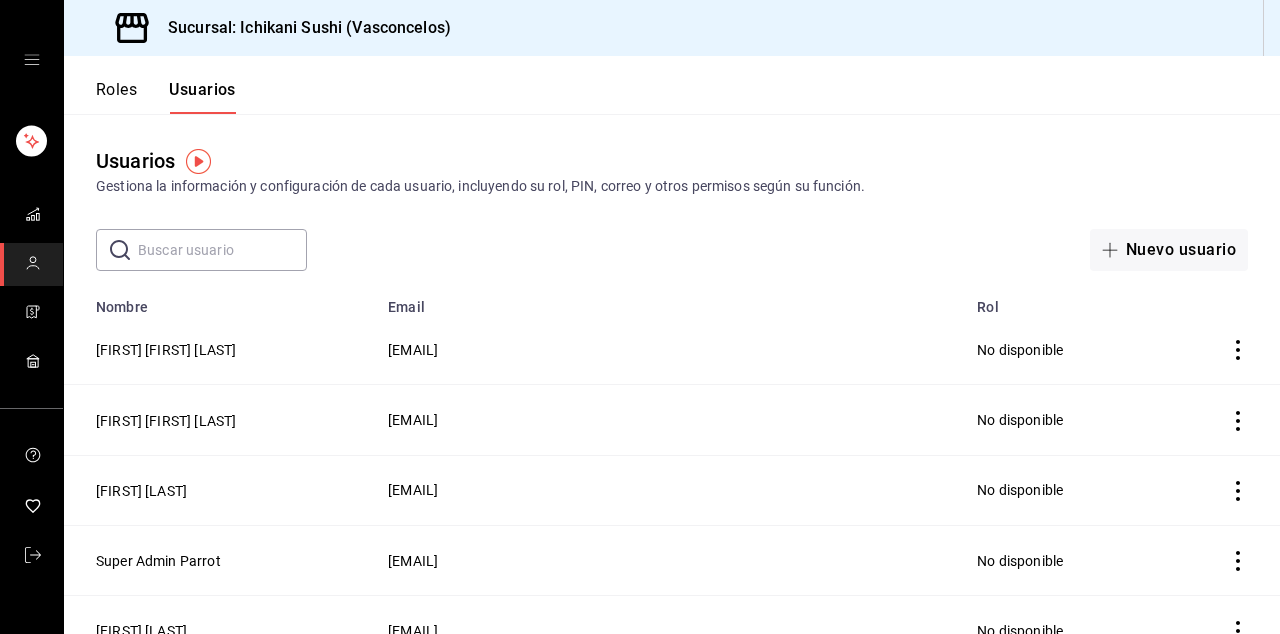 click at bounding box center [222, 250] 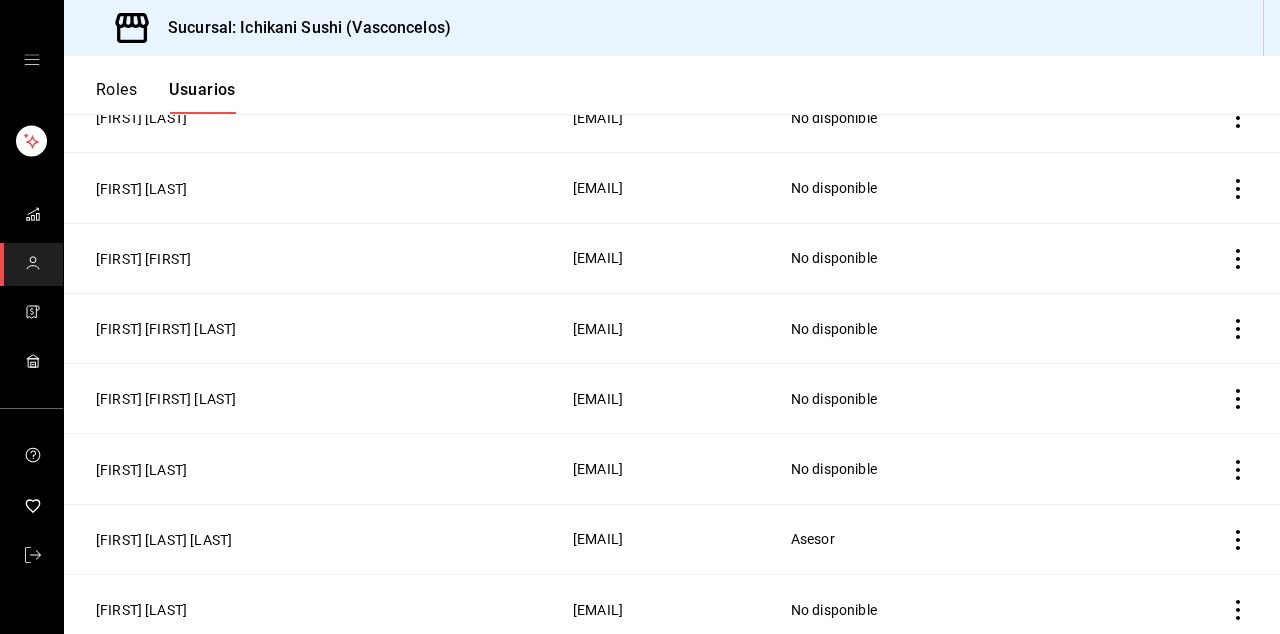 scroll, scrollTop: 1172, scrollLeft: 0, axis: vertical 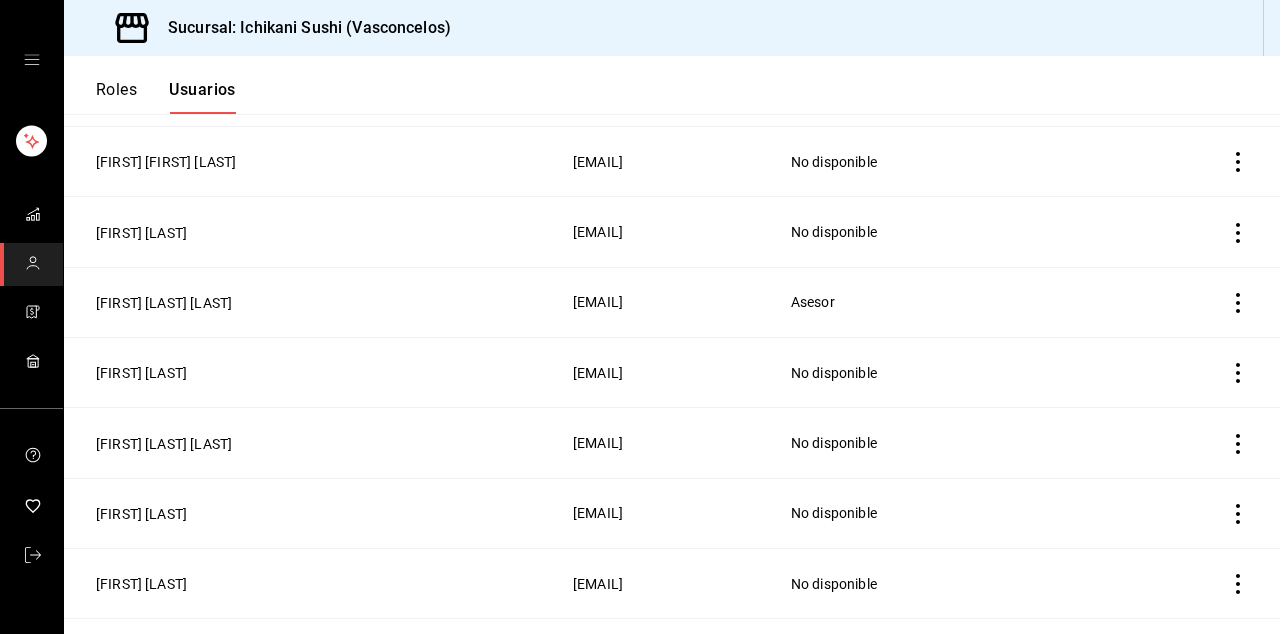 type on "[FIRST]" 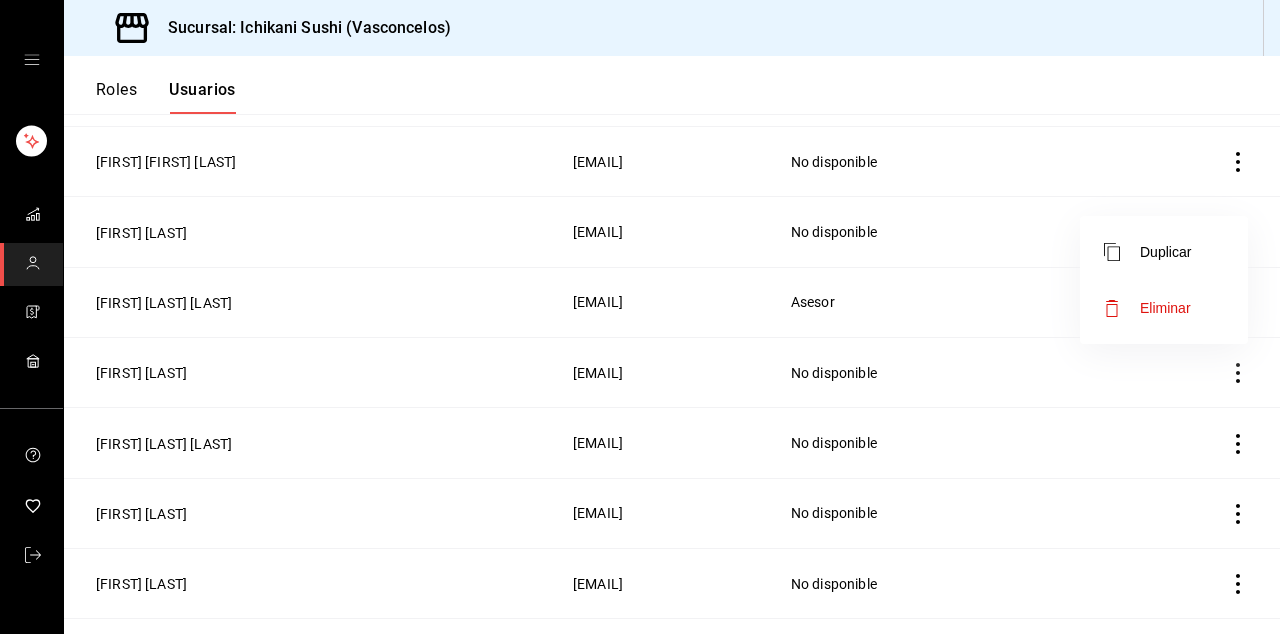 click at bounding box center (640, 317) 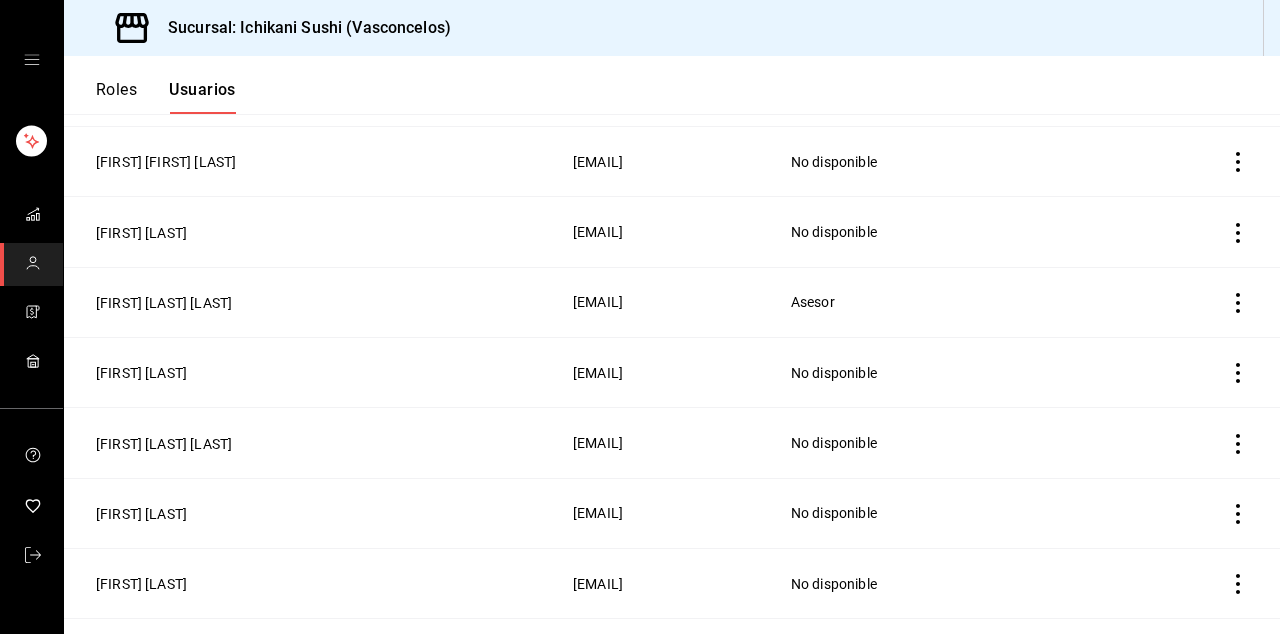 click on "[FIRST] [LAST] [LAST]" at bounding box center (164, 303) 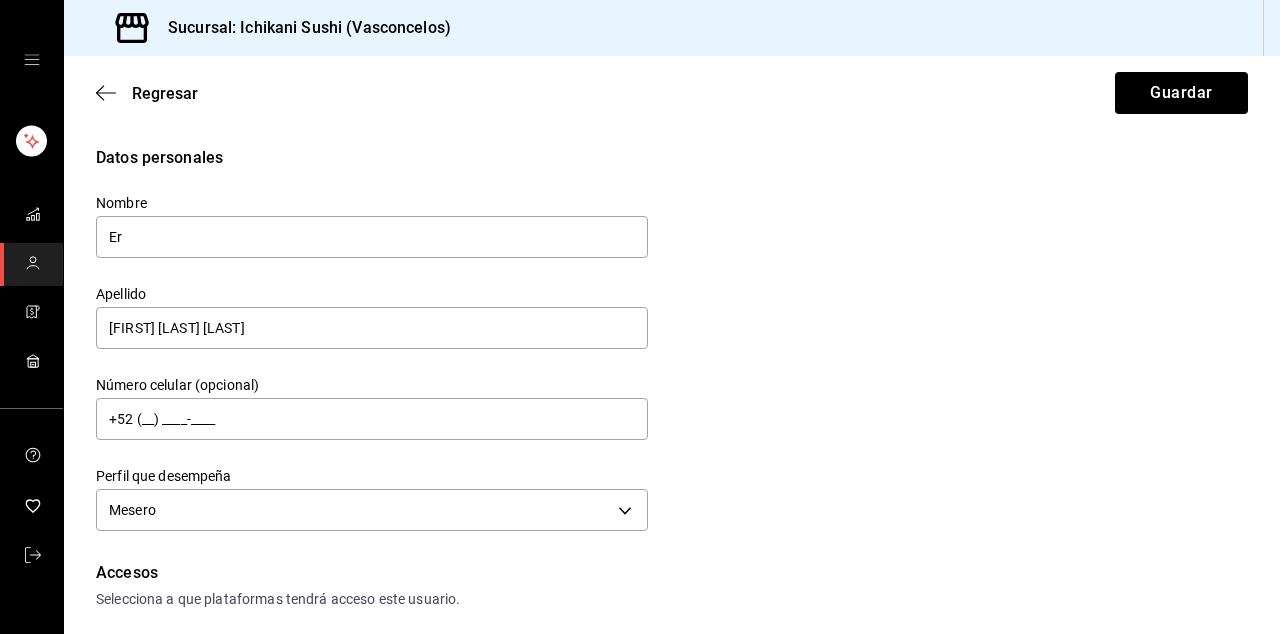 type on "E" 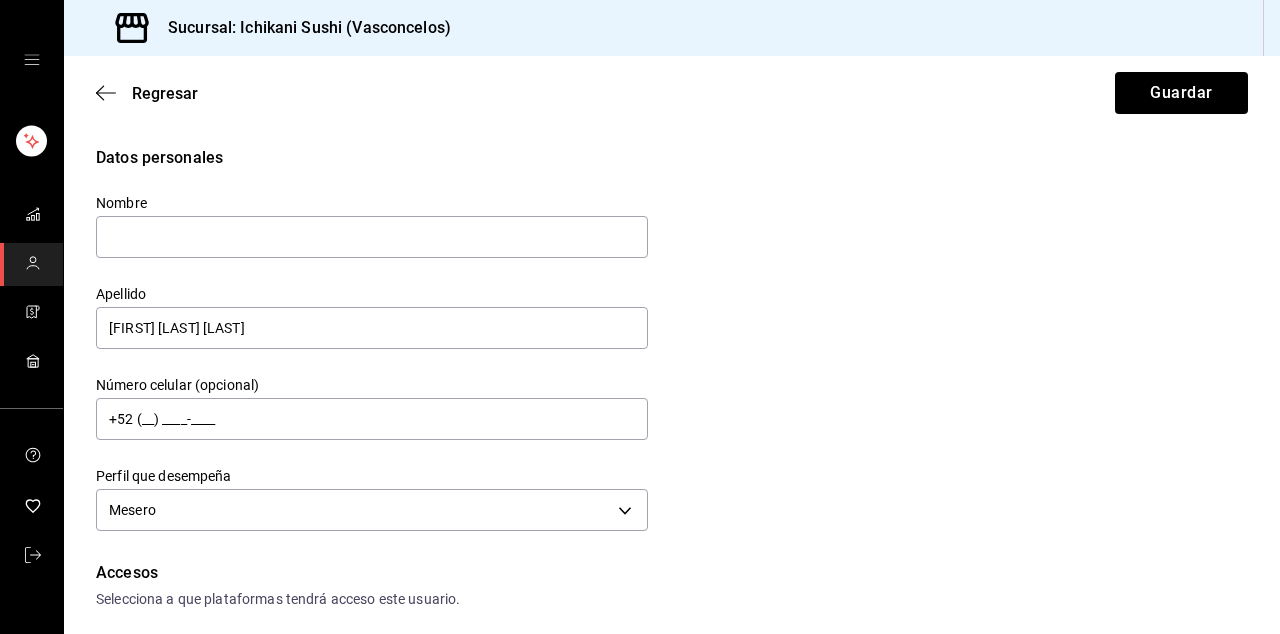 type 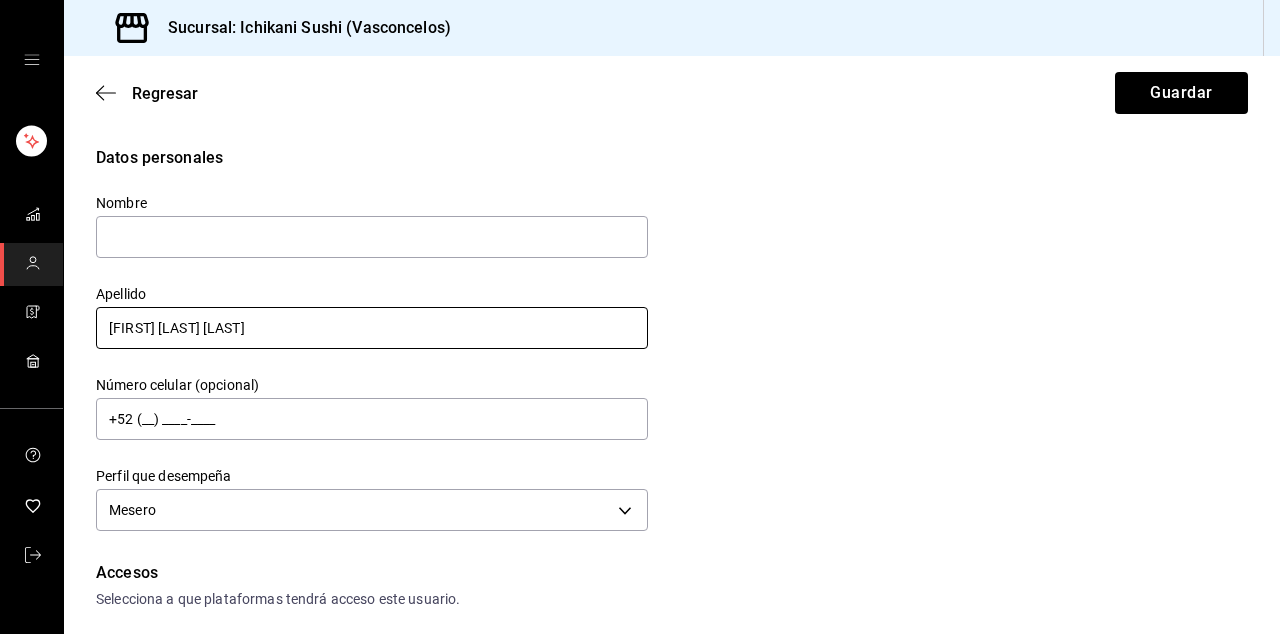 click on "[FIRST] [LAST] [LAST]" at bounding box center (372, 328) 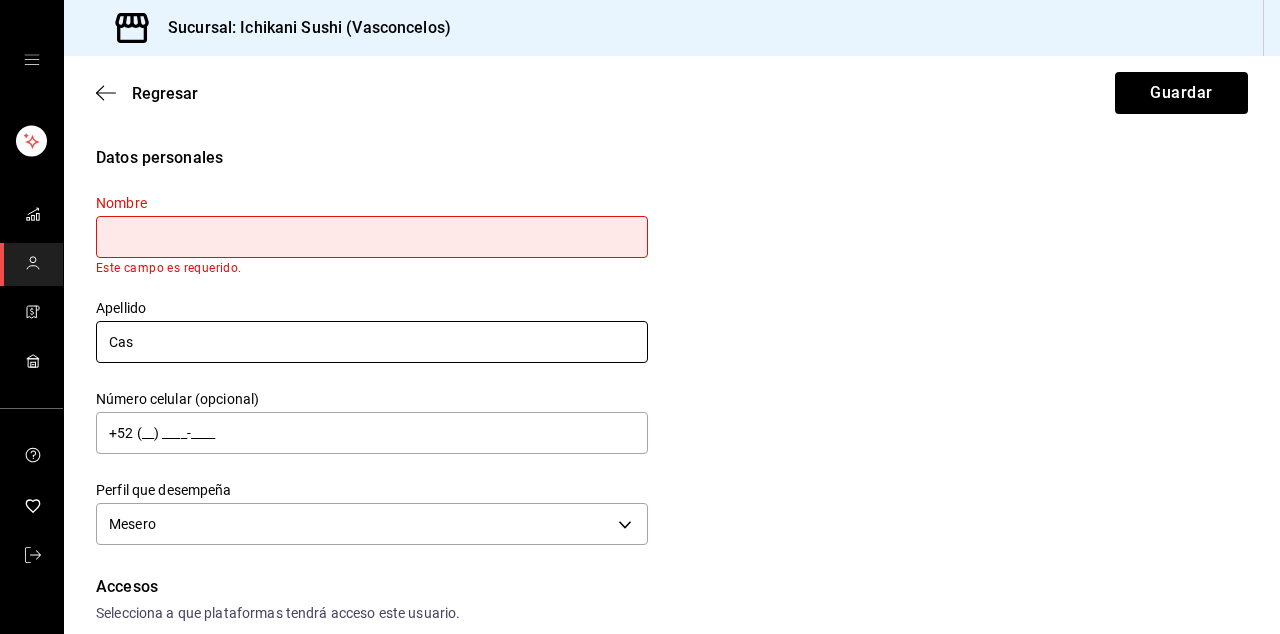 type on "Ca" 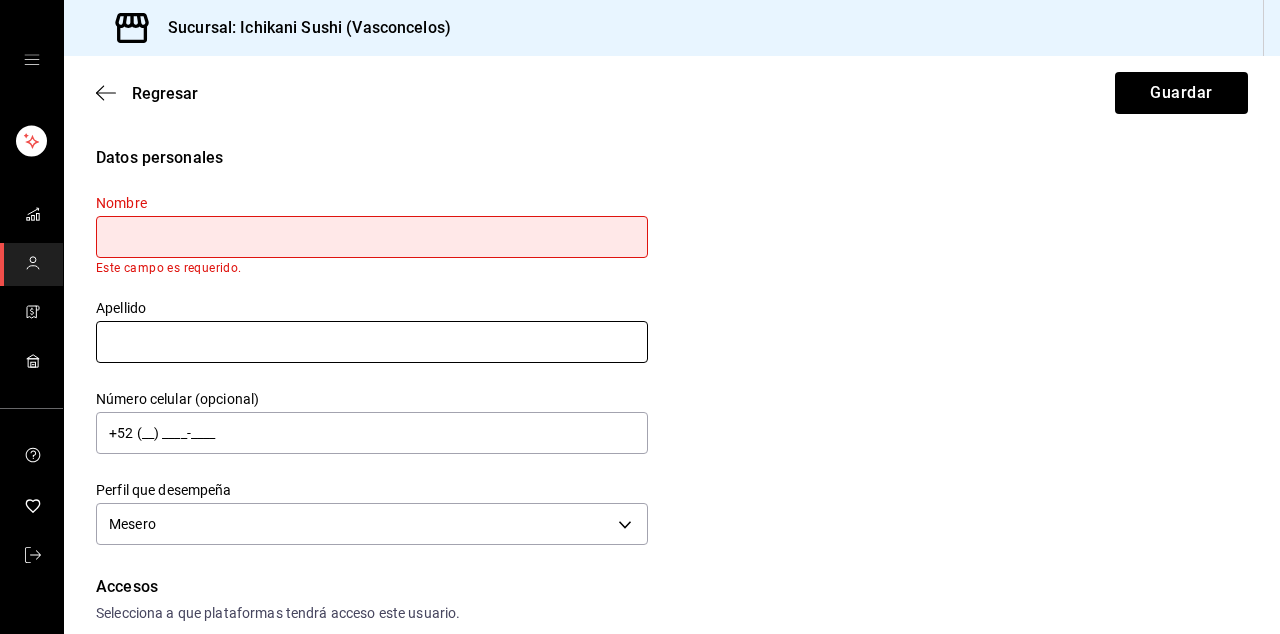 type 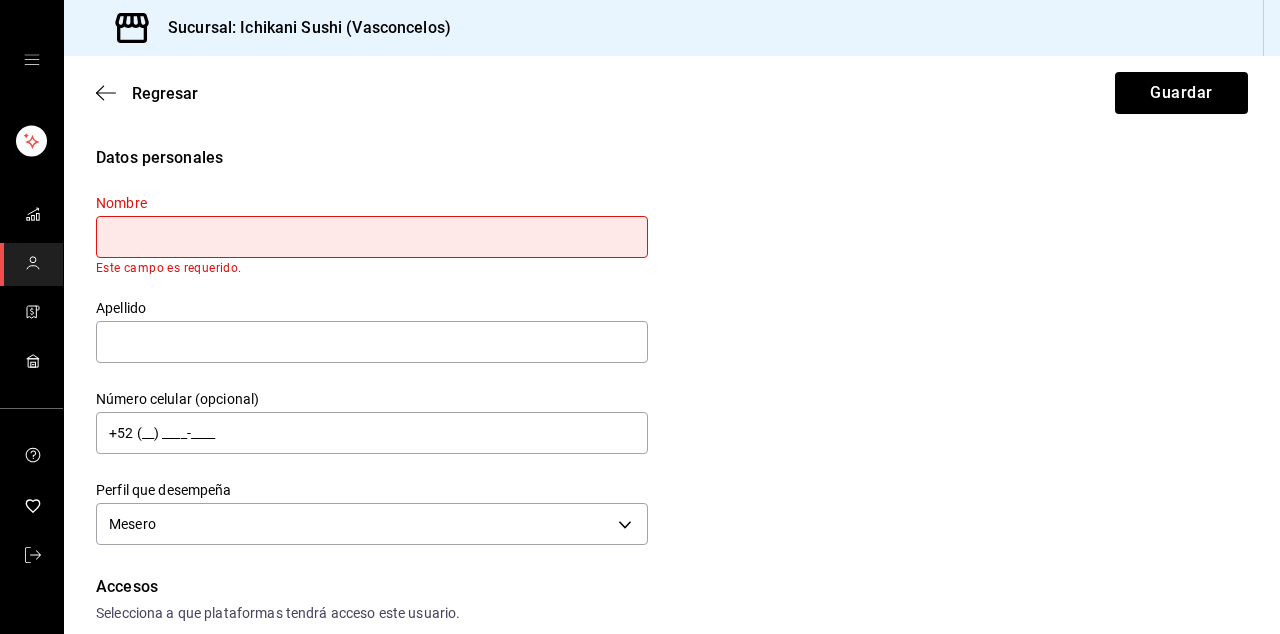 click at bounding box center [372, 237] 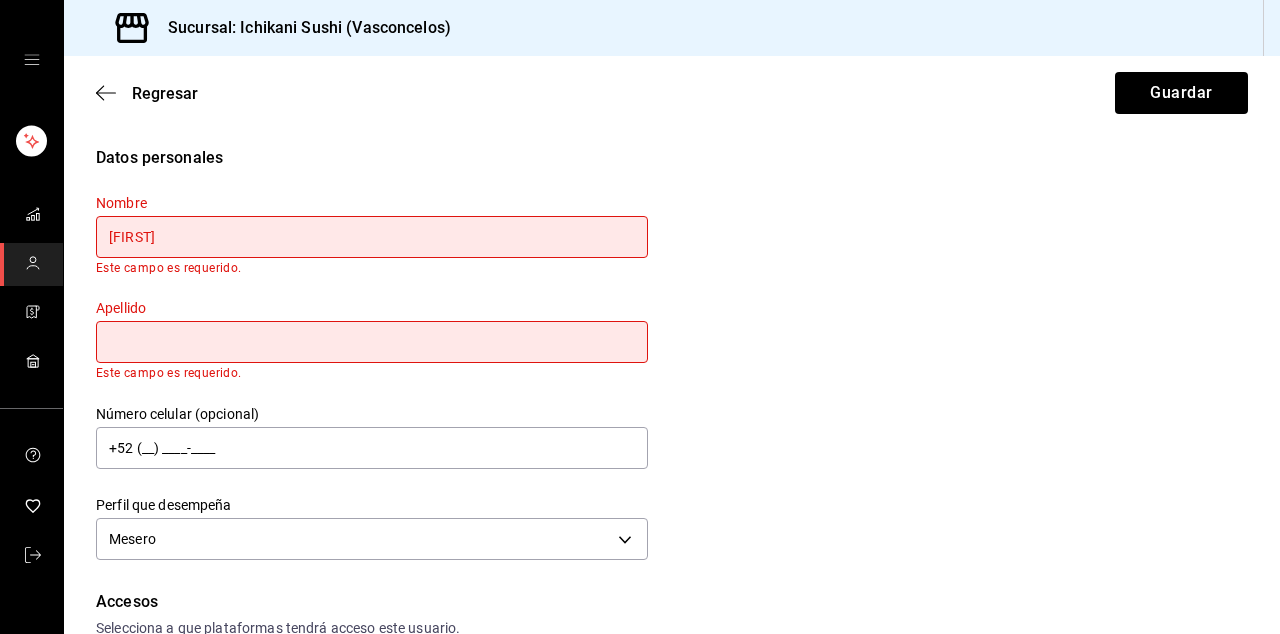 type on "[FIRST]" 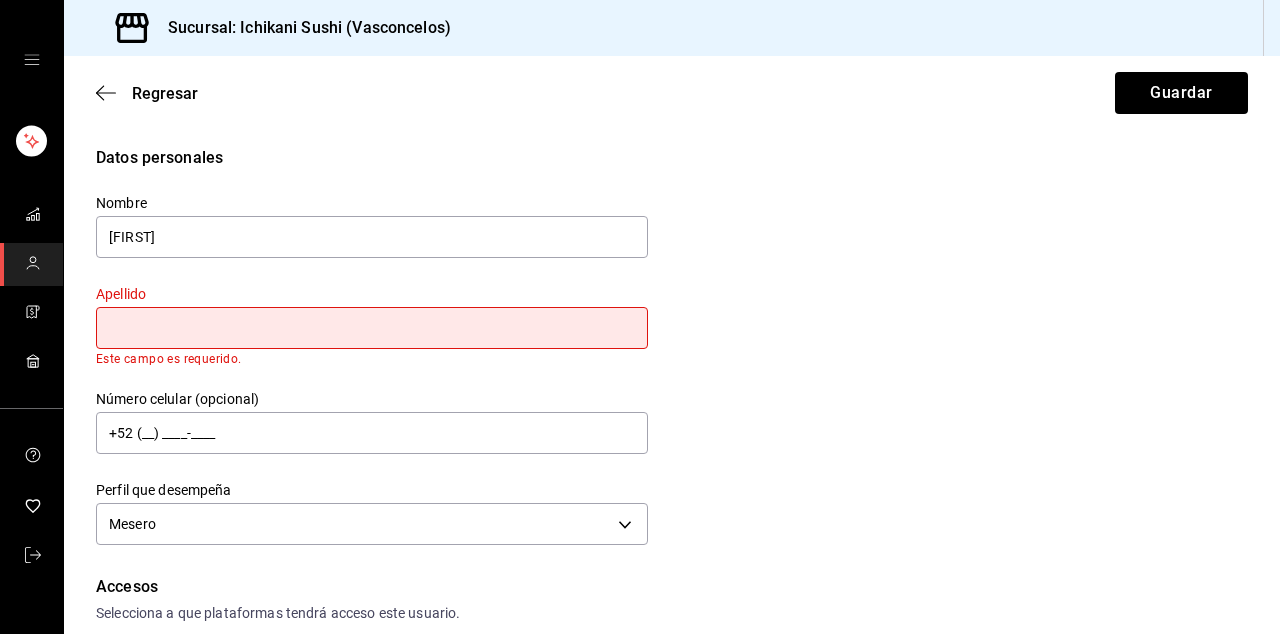 type on "[LAST]" 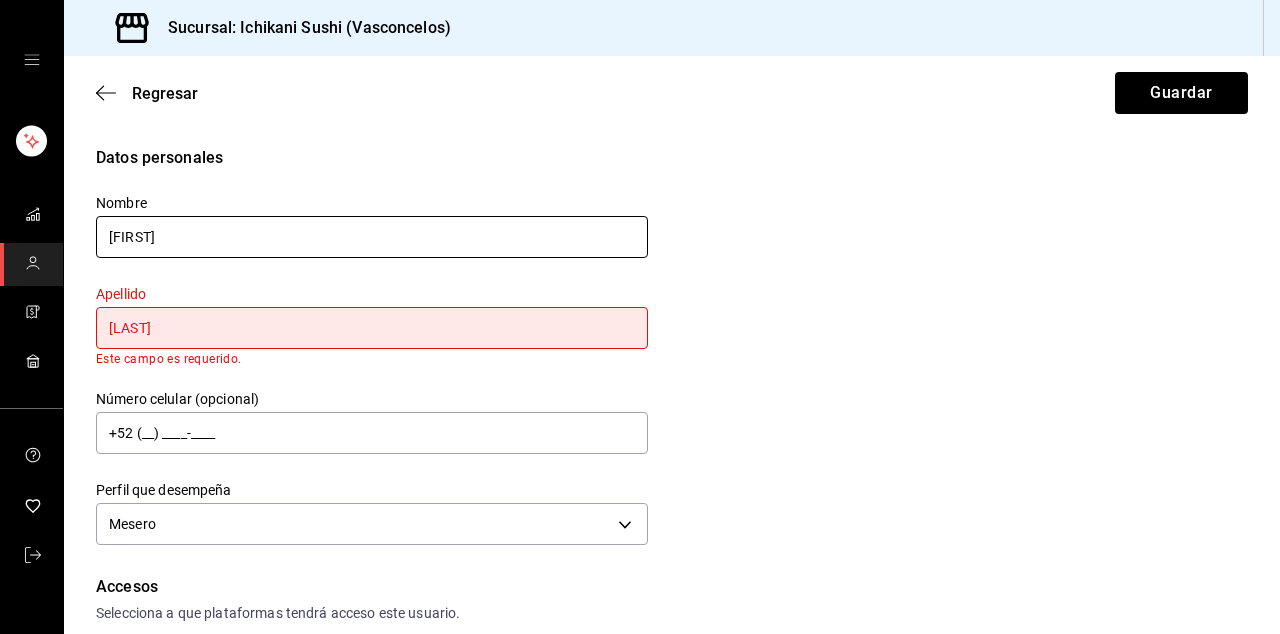 click on "[FIRST]" at bounding box center (372, 237) 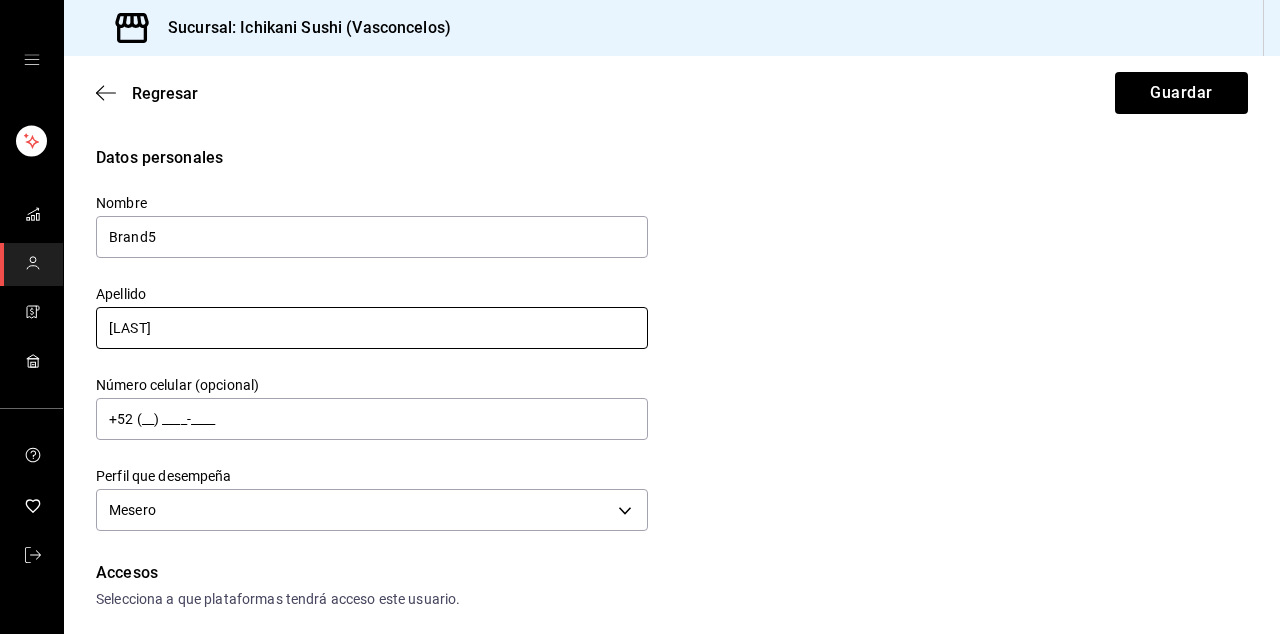 click on "[LAST]" at bounding box center (372, 328) 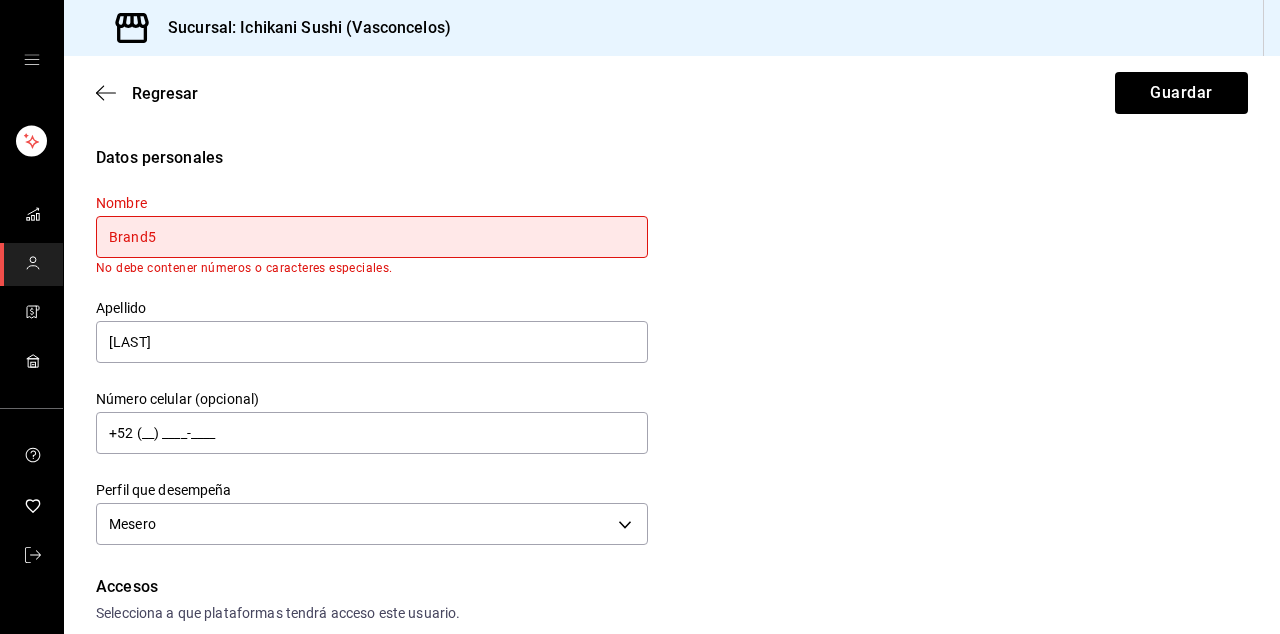 click on "Brand5" at bounding box center (372, 237) 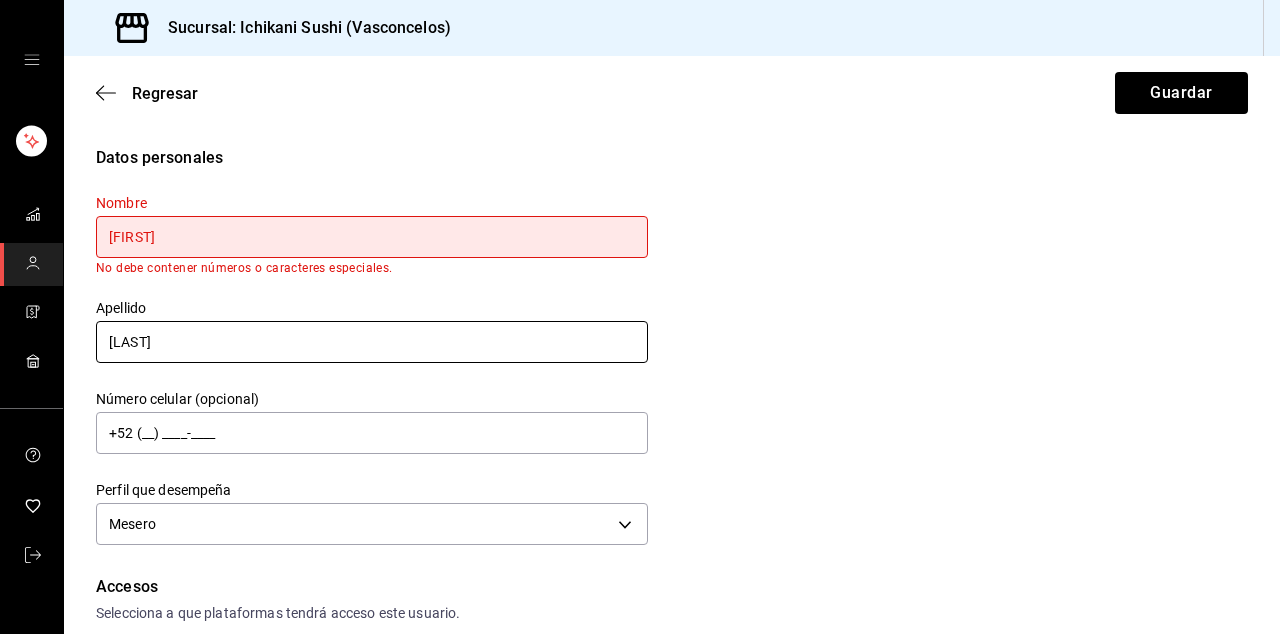 click on "[LAST]" at bounding box center (372, 342) 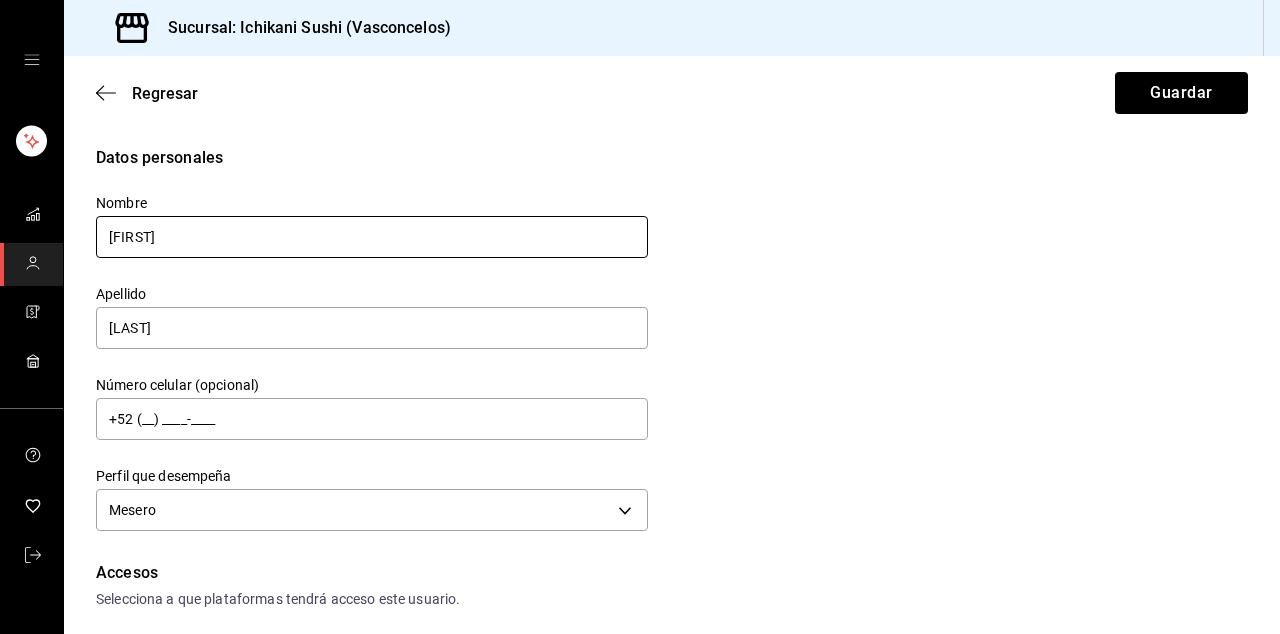 click on "[FIRST]" at bounding box center (372, 237) 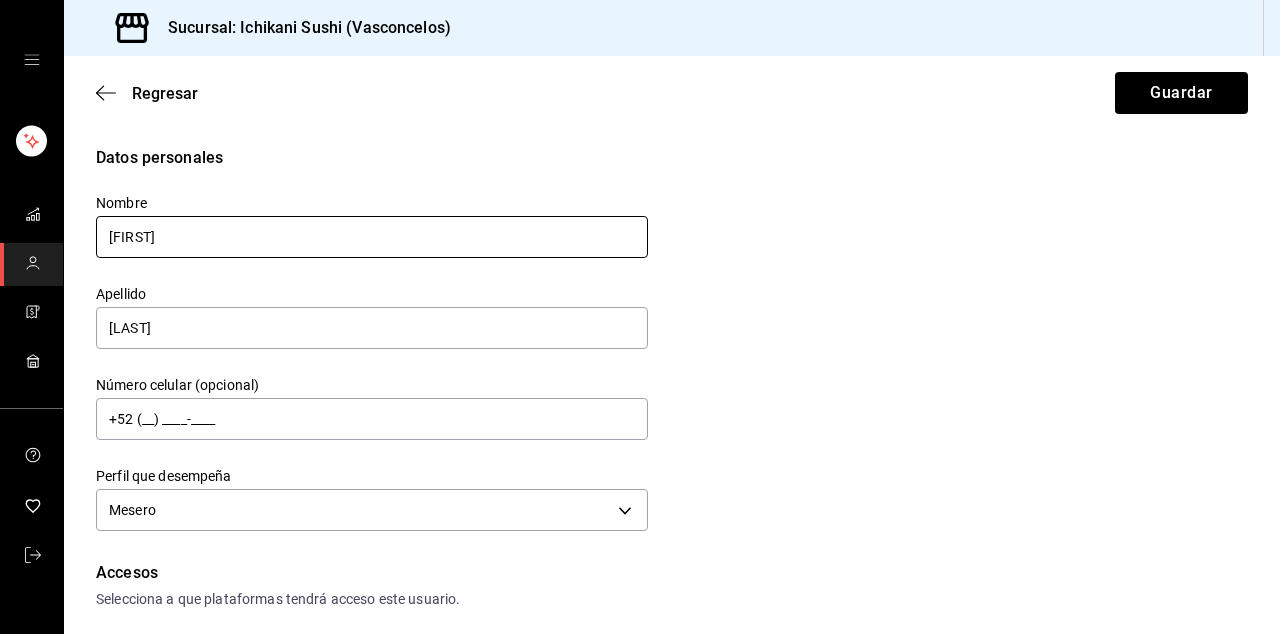 type on "[FIRST]" 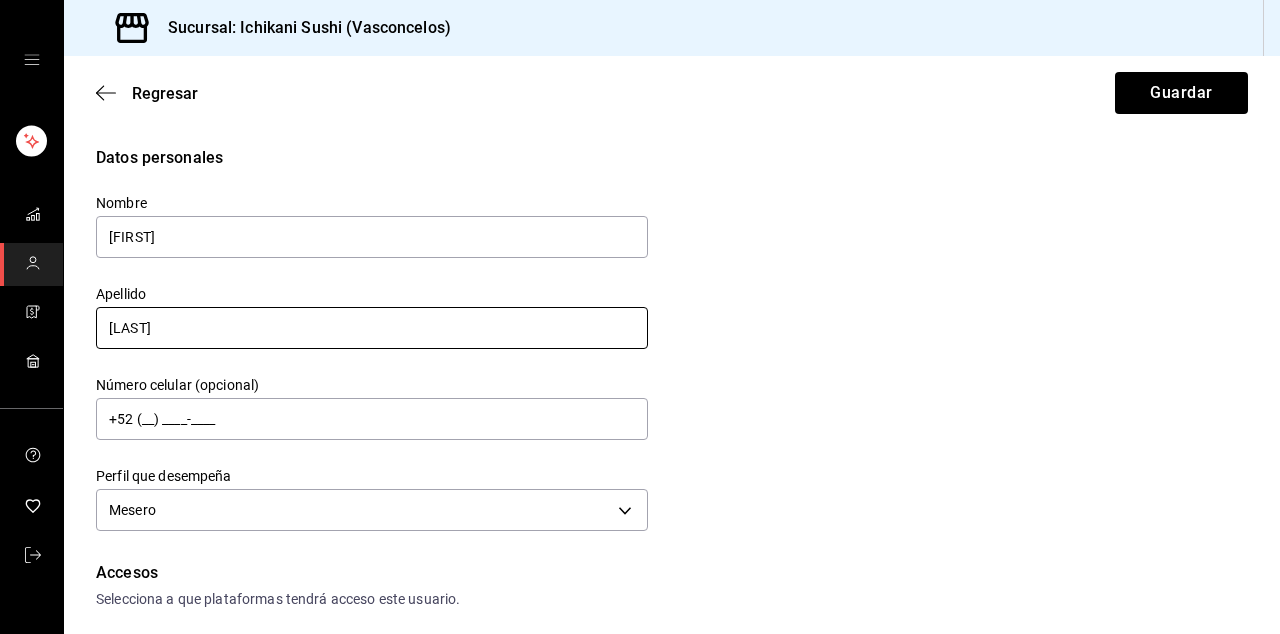 click on "[LAST]" at bounding box center [372, 328] 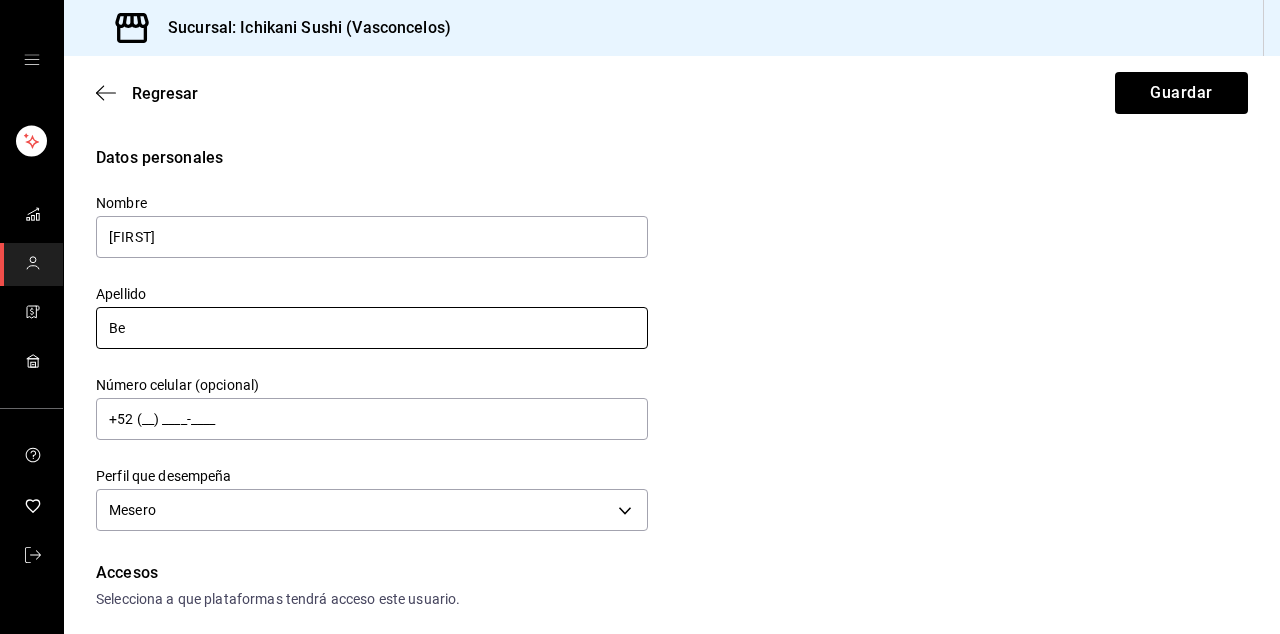 type on "B" 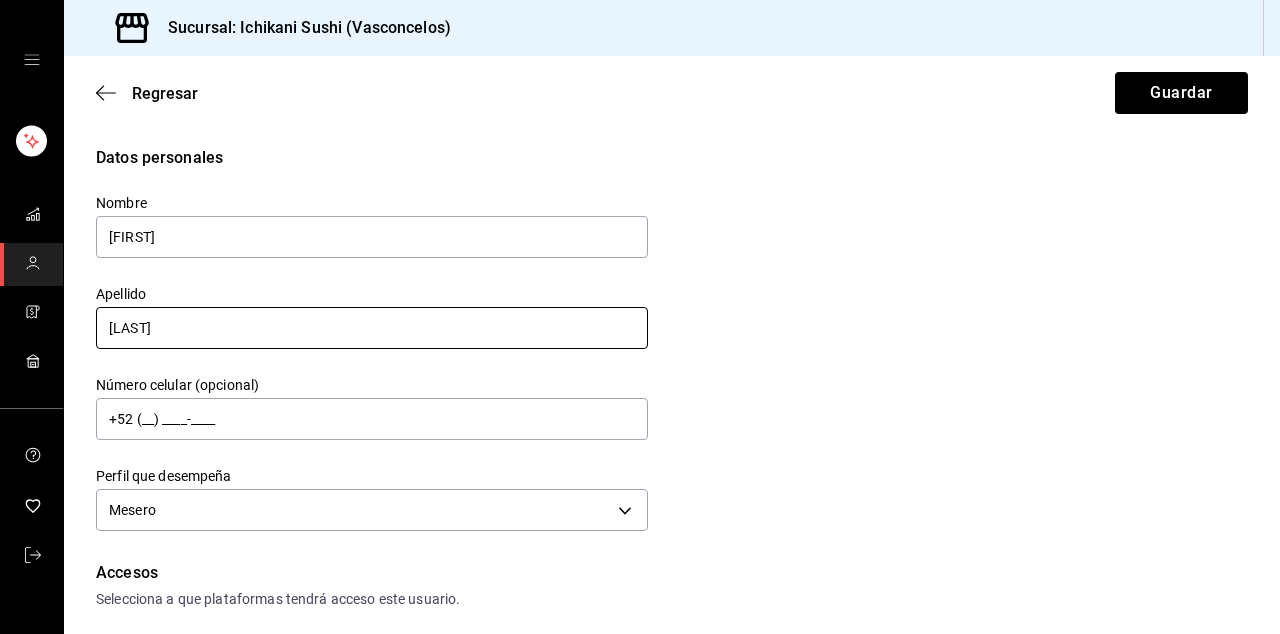 type on "[LAST]" 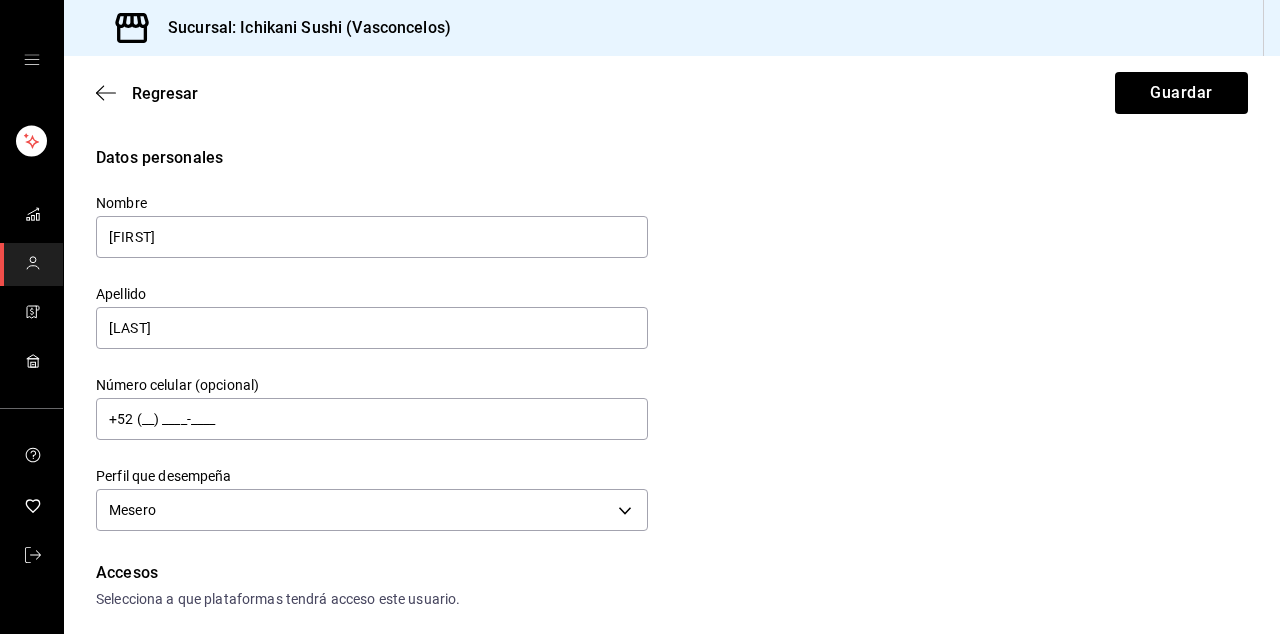 click on "Datos personales Nombre [FIRST] Apellido [LAST] Número celular (opcional) [PHONE] Perfil que desempeña Mesero WAITER" at bounding box center (672, 341) 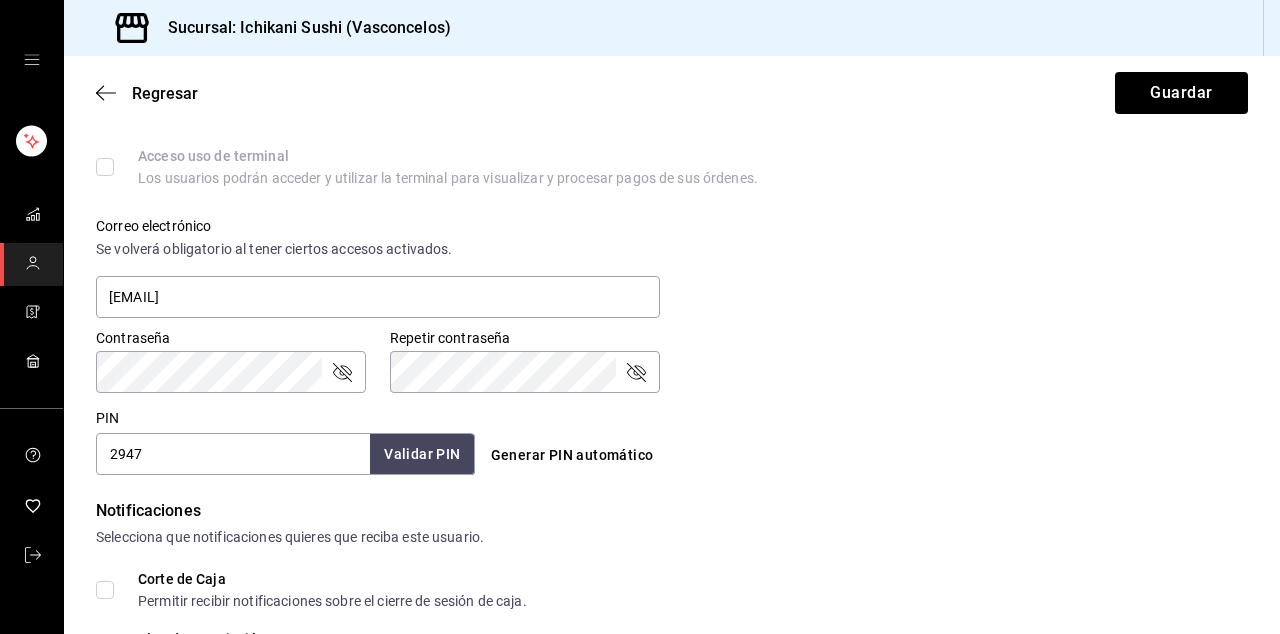 scroll, scrollTop: 667, scrollLeft: 0, axis: vertical 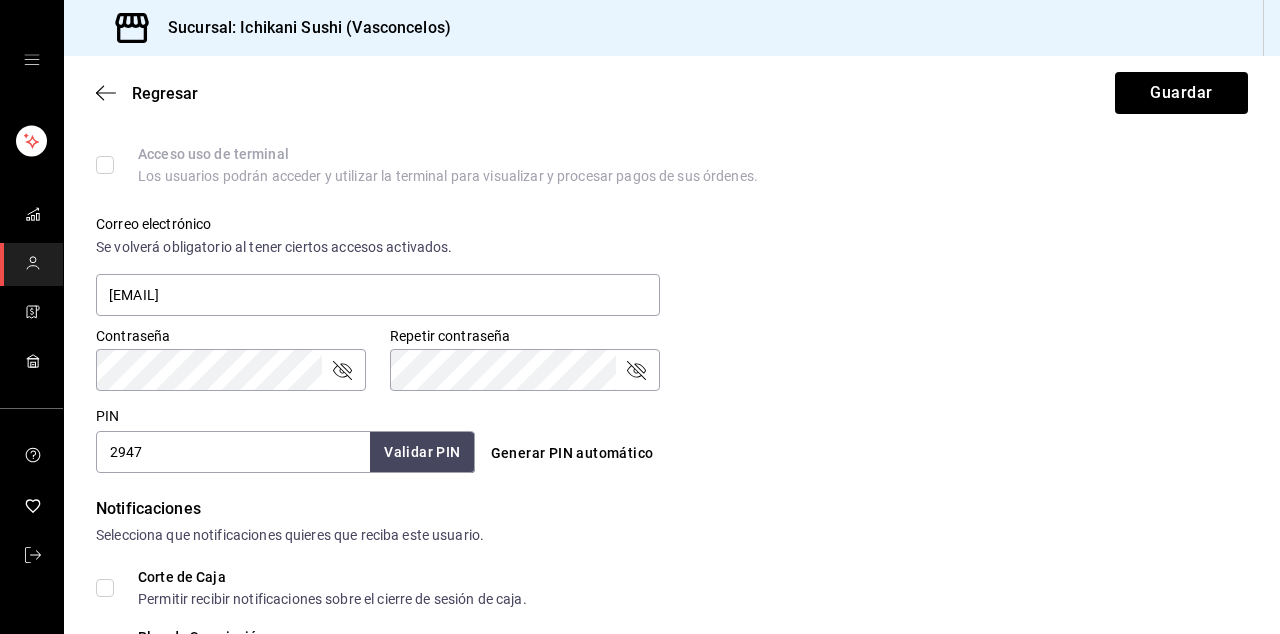 click on "2947" at bounding box center (233, 452) 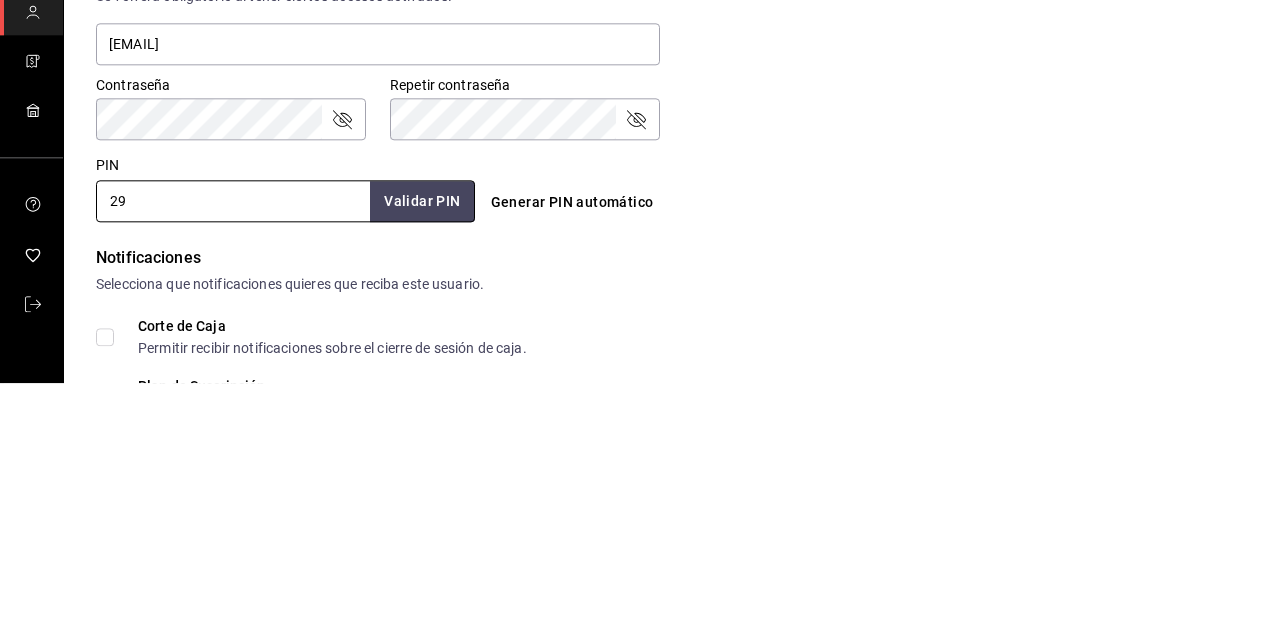 type on "2" 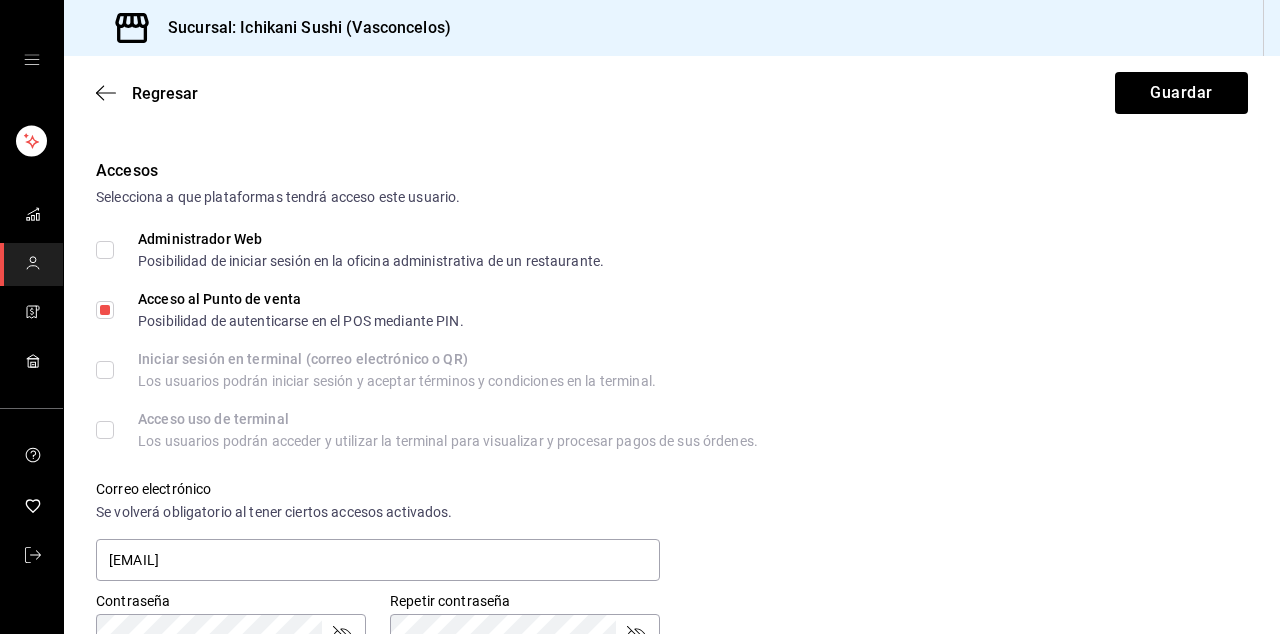 scroll, scrollTop: 0, scrollLeft: 0, axis: both 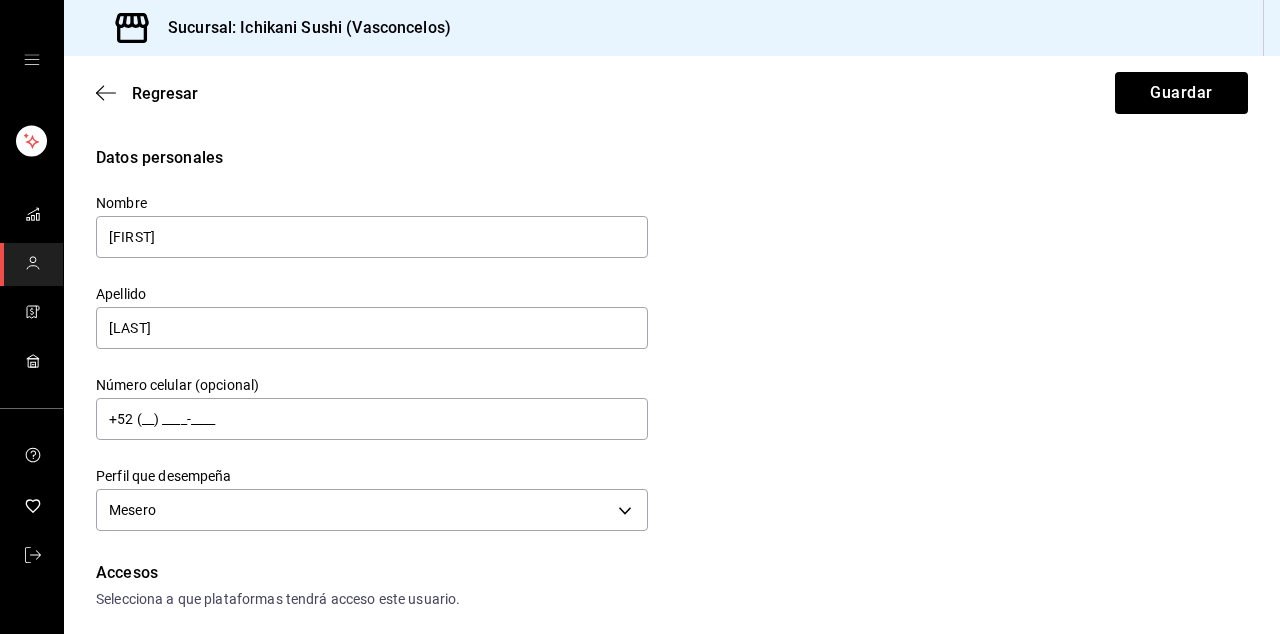 type on "2213" 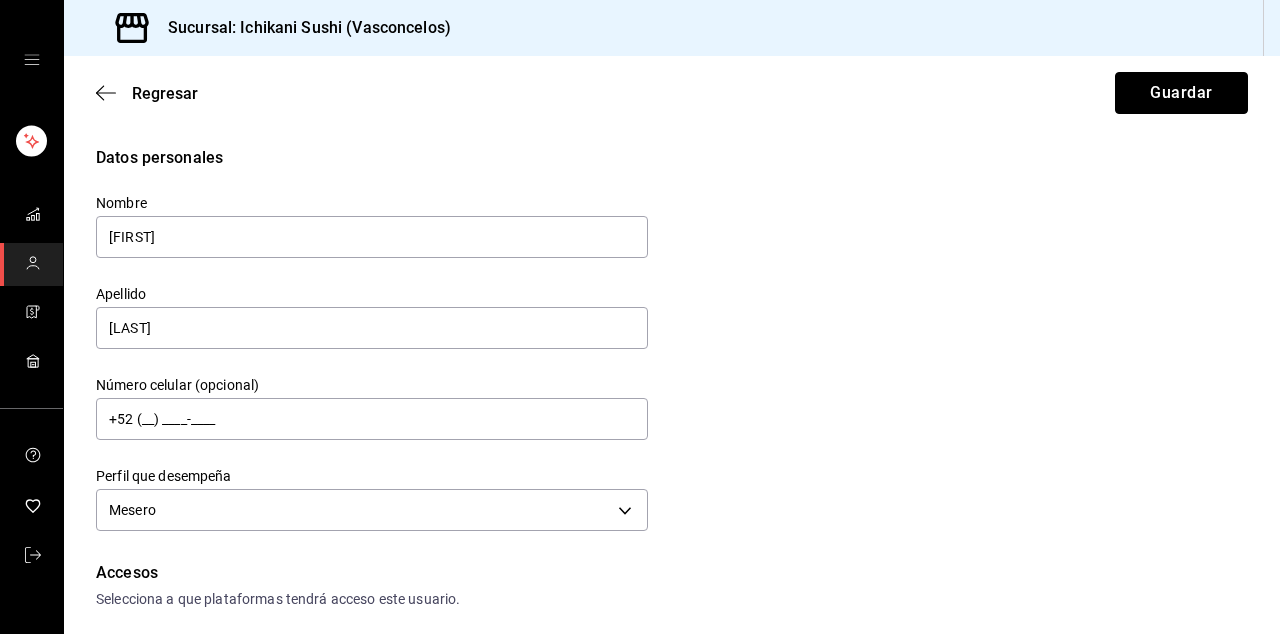 click on "Guardar" at bounding box center [1181, 93] 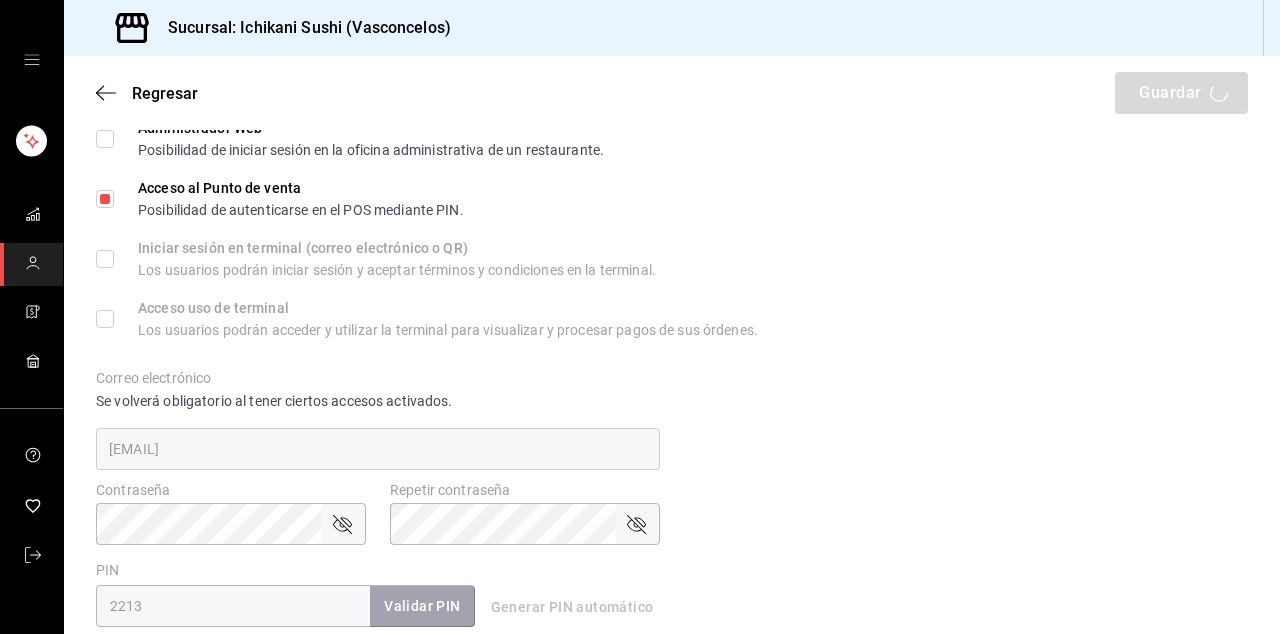 scroll, scrollTop: 514, scrollLeft: 0, axis: vertical 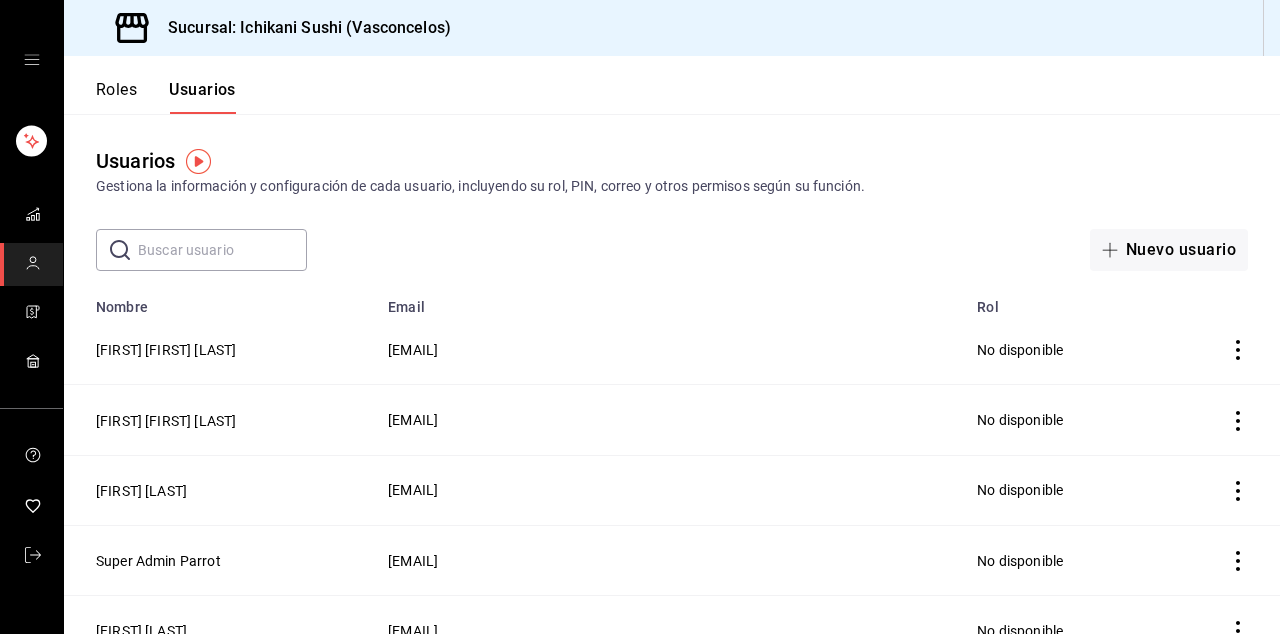 click on "Roles" at bounding box center (116, 97) 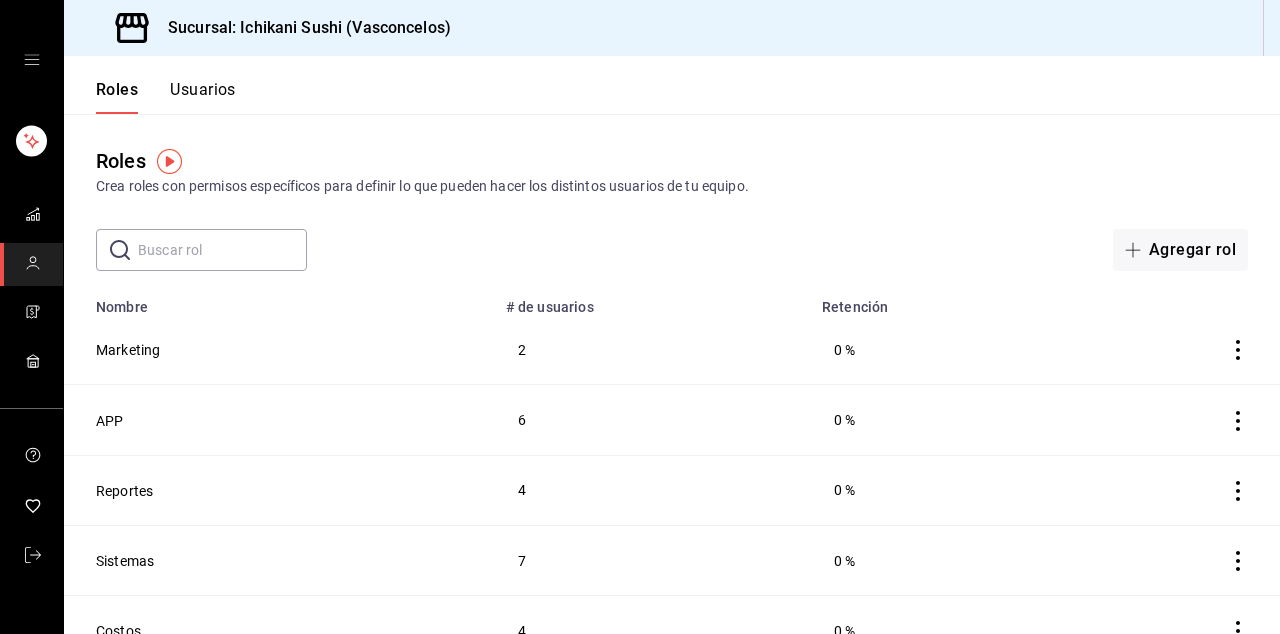 click at bounding box center [31, 556] 